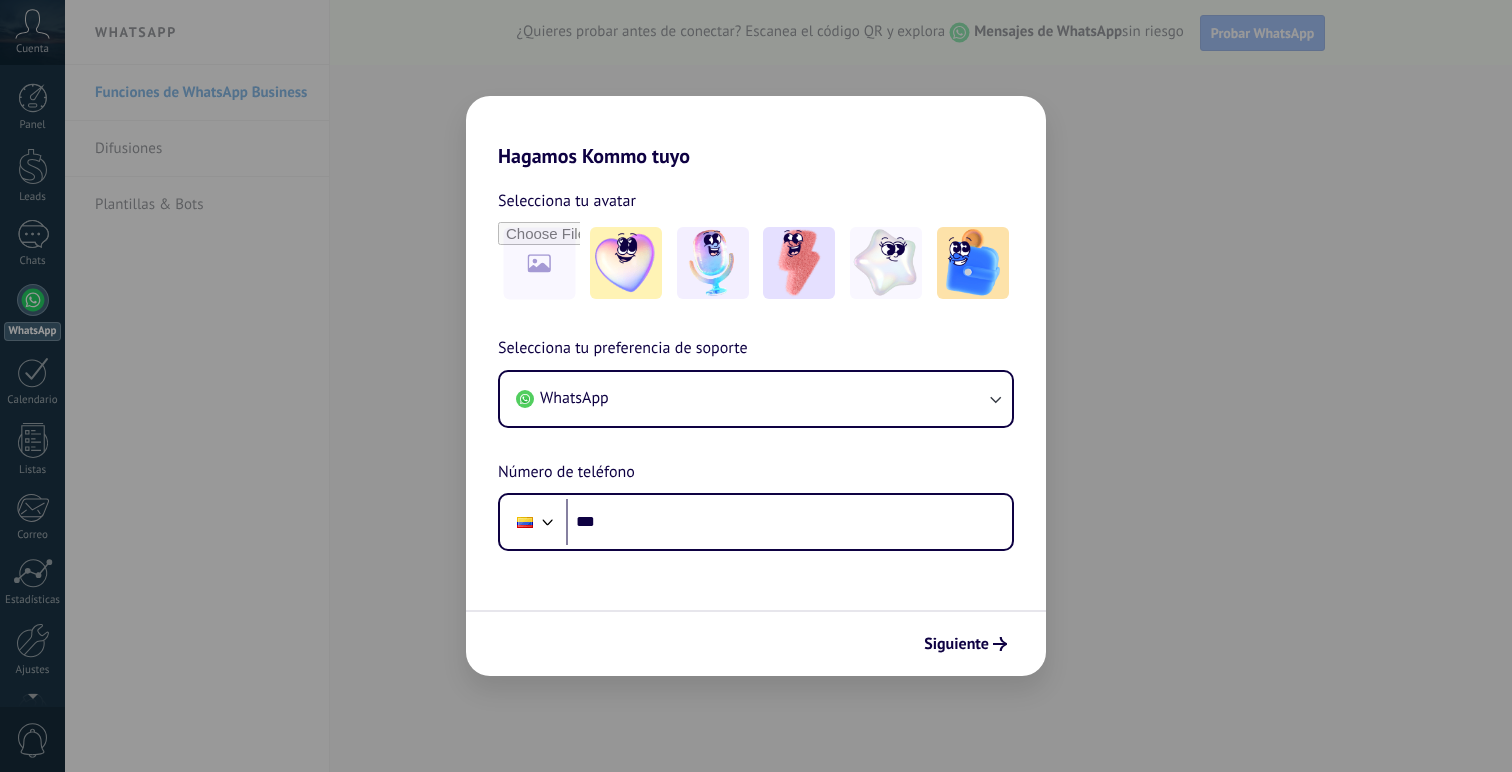 scroll, scrollTop: 0, scrollLeft: 0, axis: both 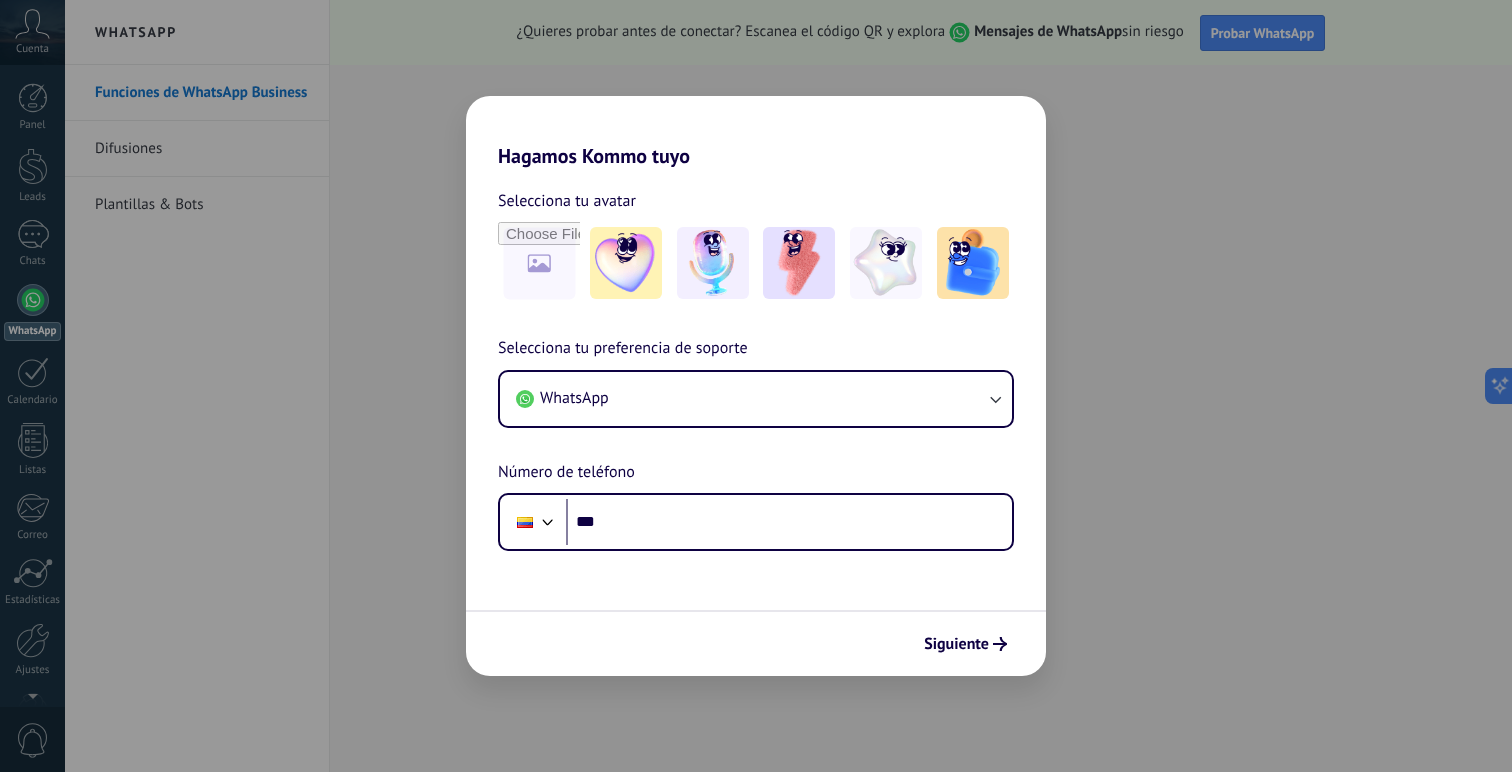 click on "Hagamos Kommo tuyo Selecciona tu avatar Selecciona tu preferencia de soporte WhatsApp Número de teléfono Phone *** Siguiente" at bounding box center (756, 386) 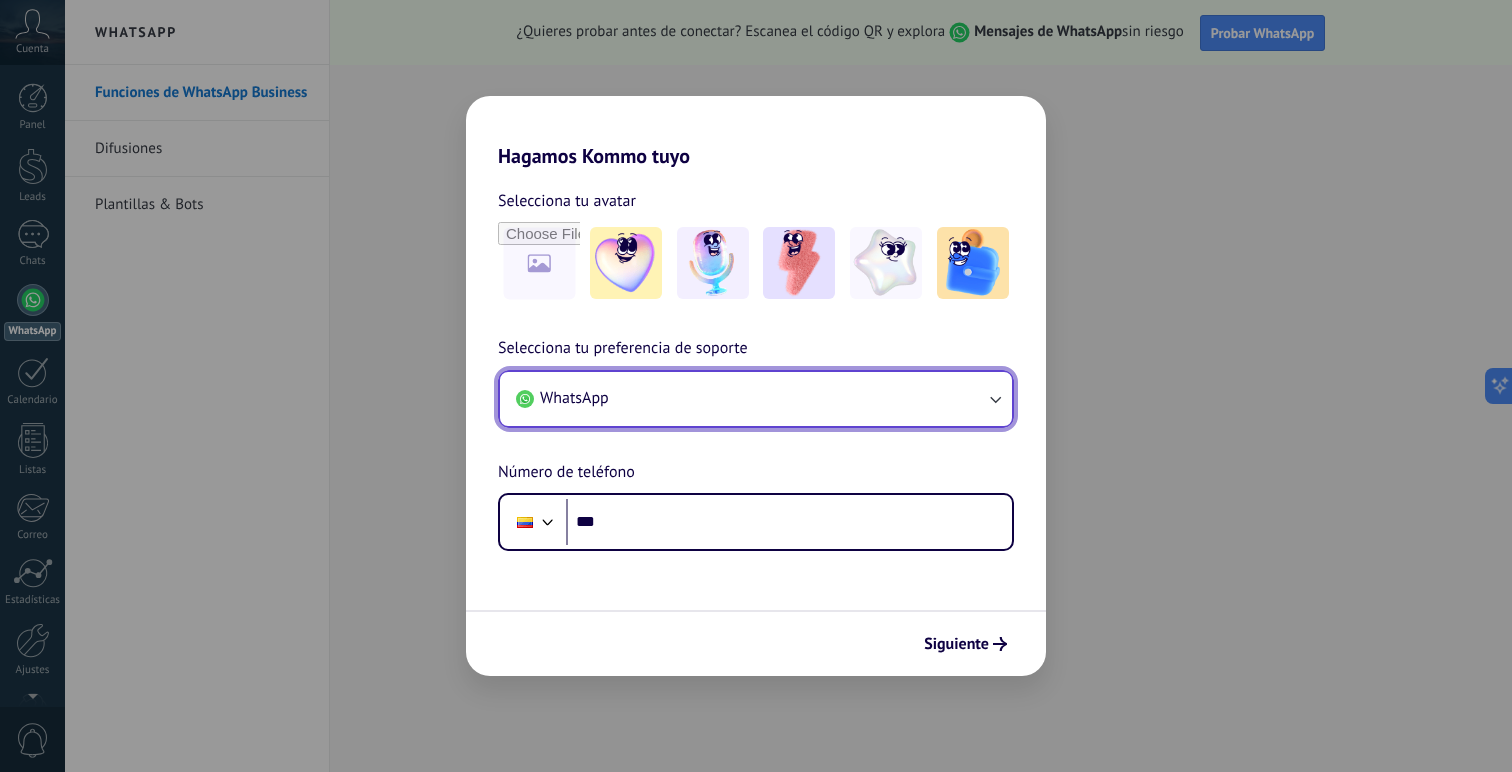 click on "WhatsApp" at bounding box center (756, 399) 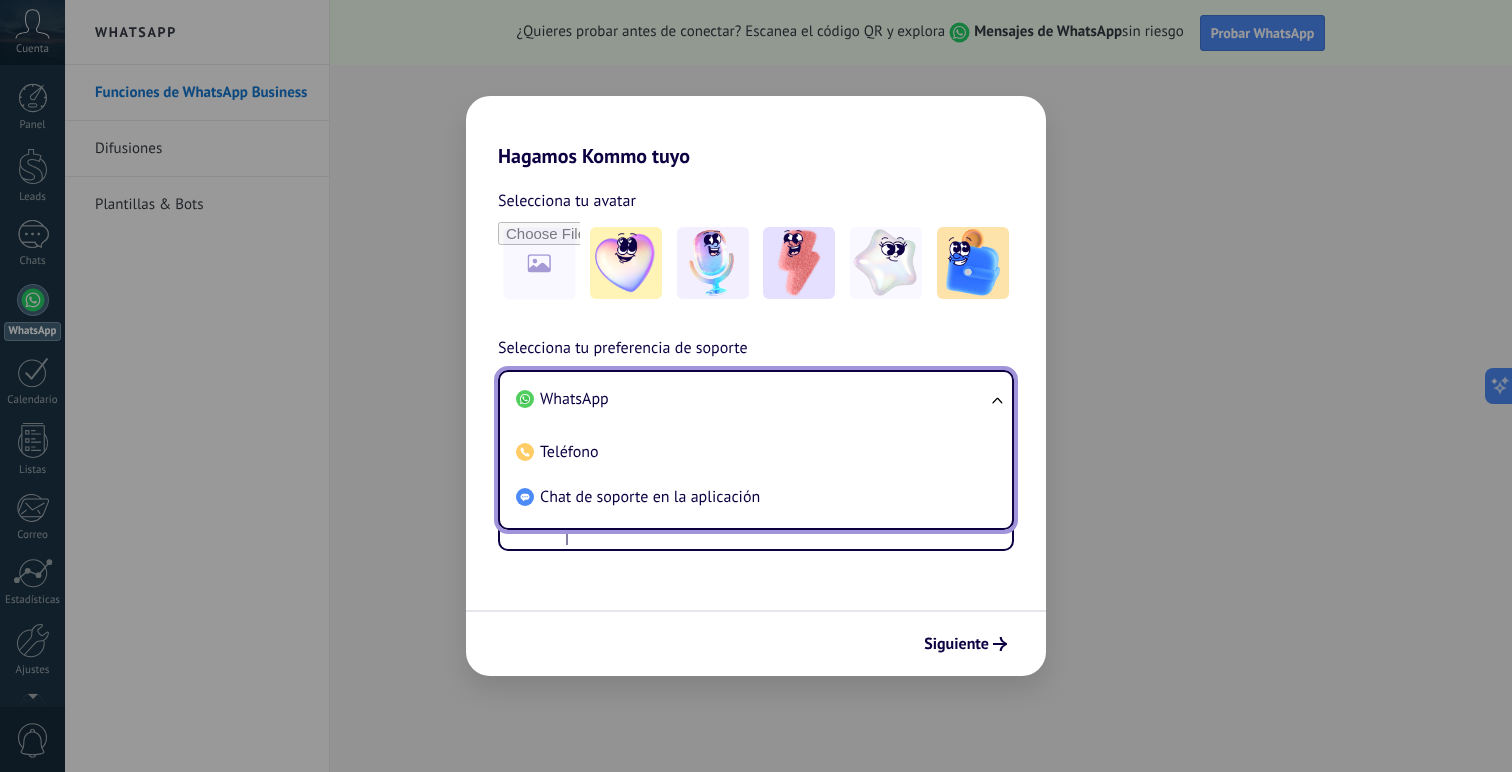 click on "Selecciona tu avatar Selecciona tu preferencia de soporte WhatsApp WhatsApp Teléfono Chat de soporte en la aplicación Número de teléfono Phone ***" at bounding box center (756, 359) 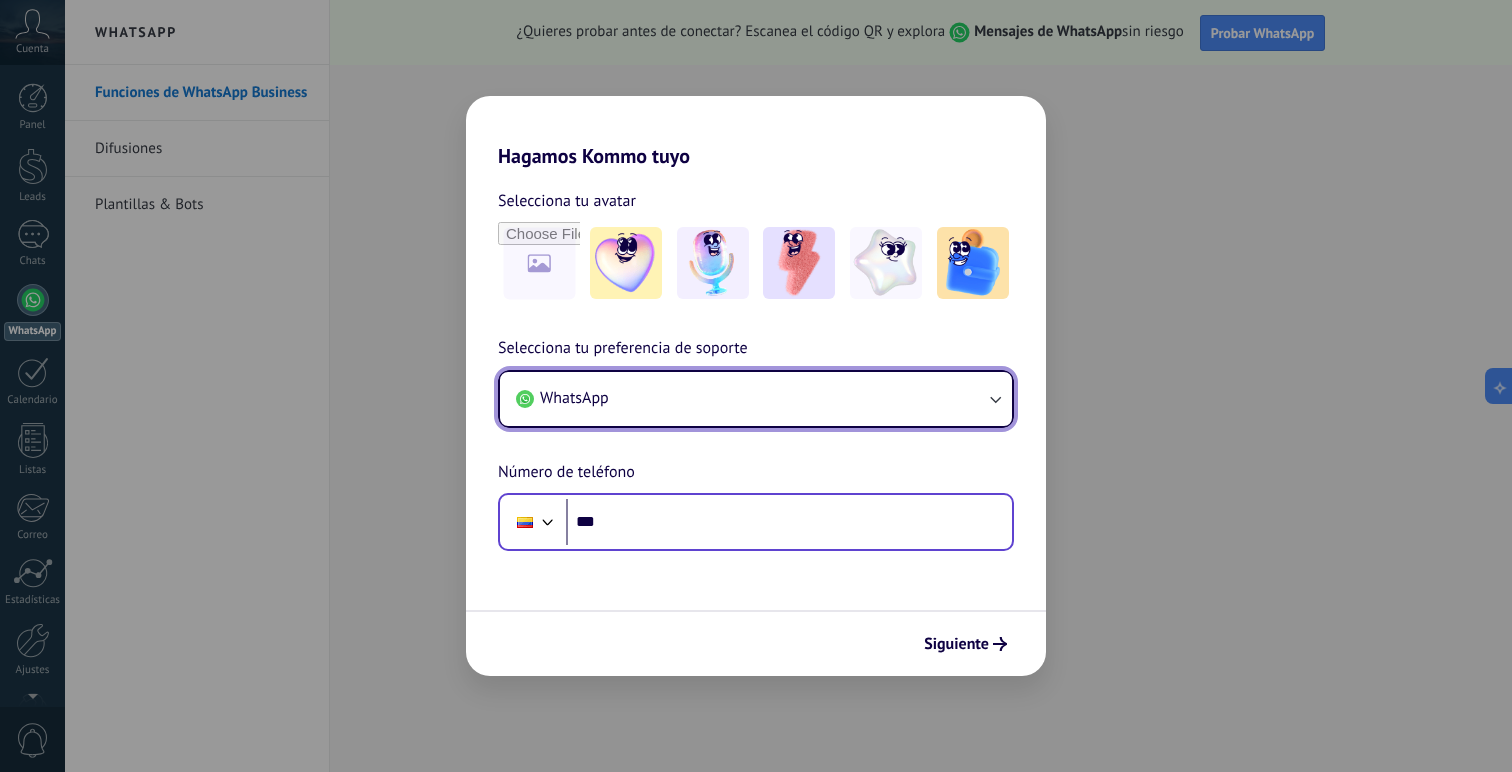 type 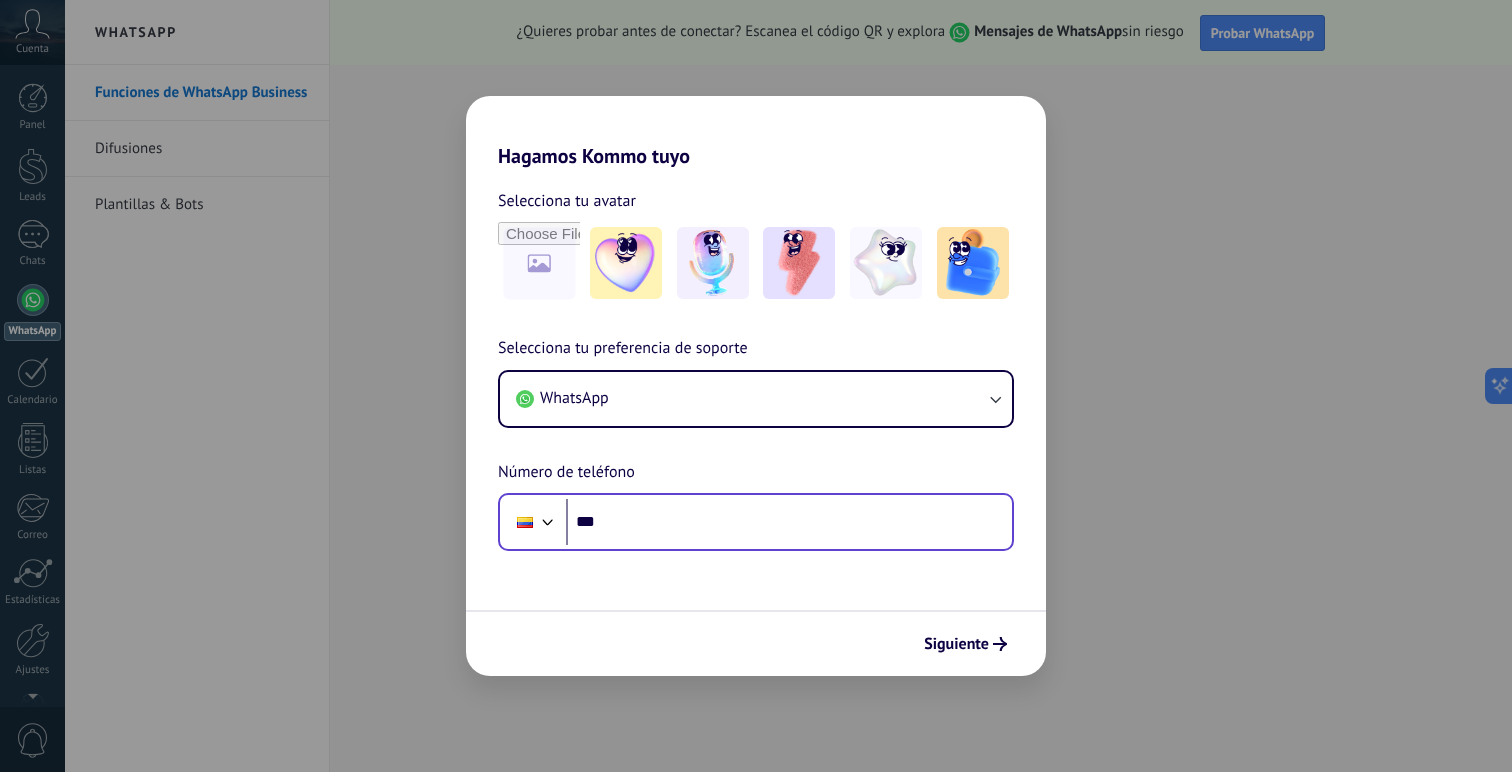 click at bounding box center [533, 522] 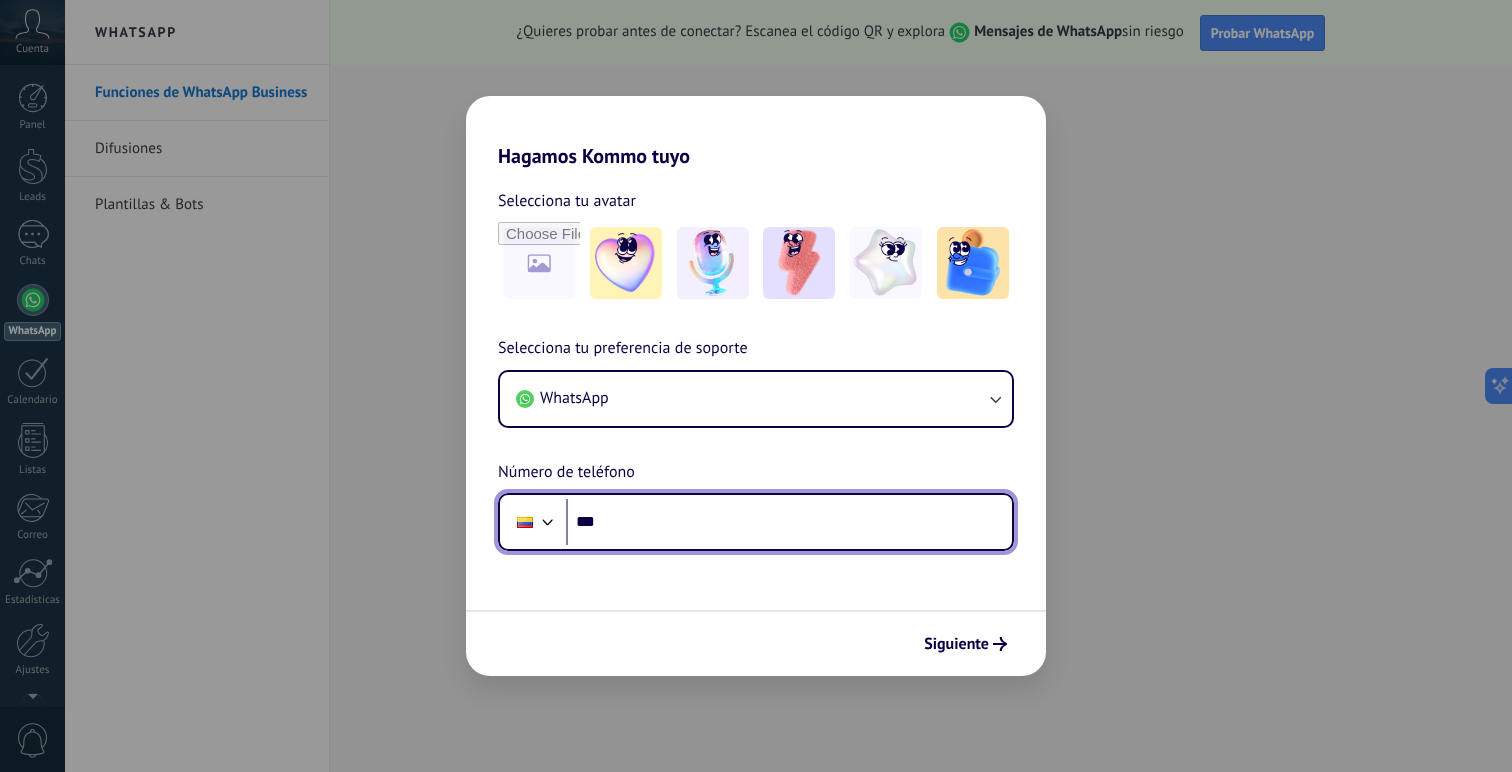 click at bounding box center (548, 520) 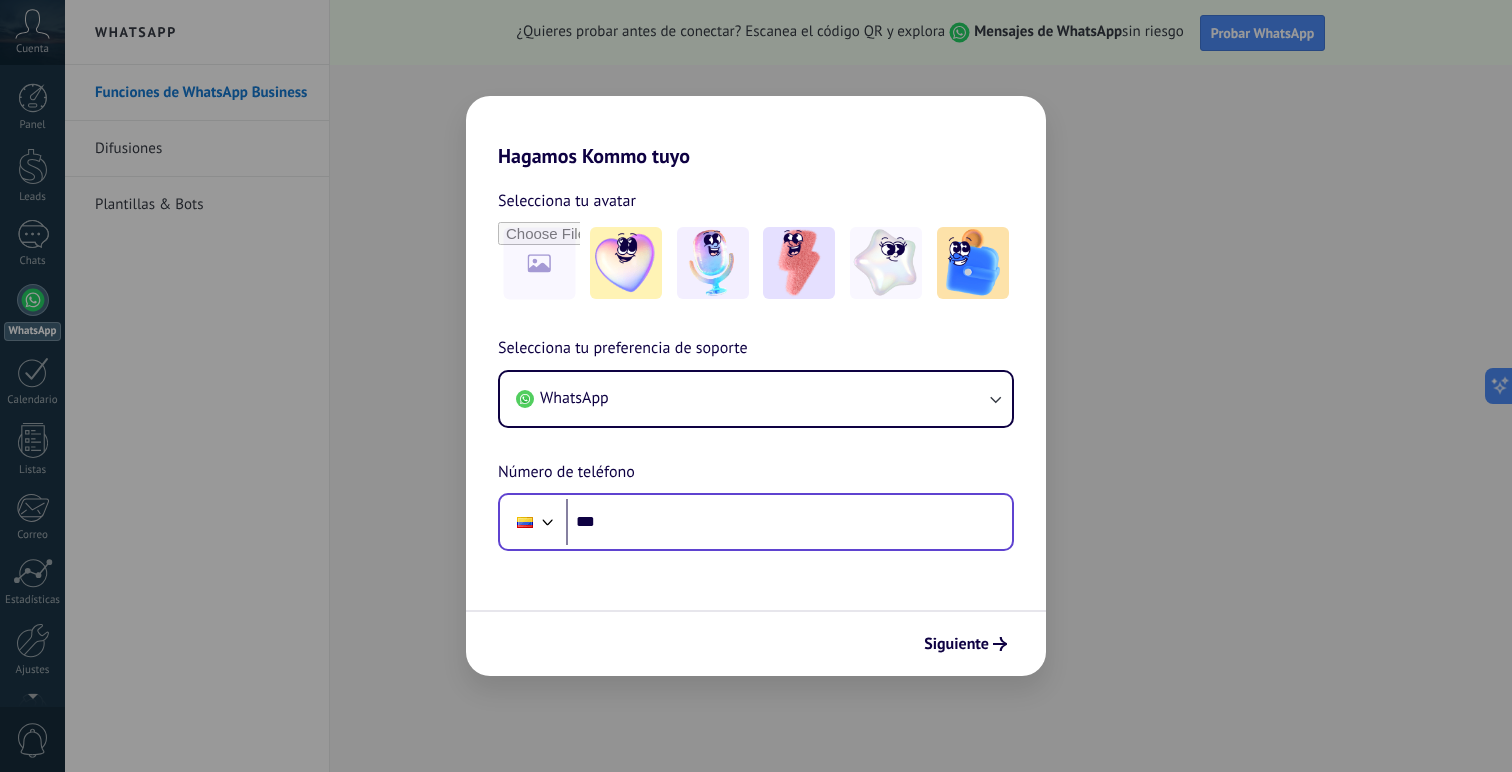 scroll, scrollTop: 9, scrollLeft: 0, axis: vertical 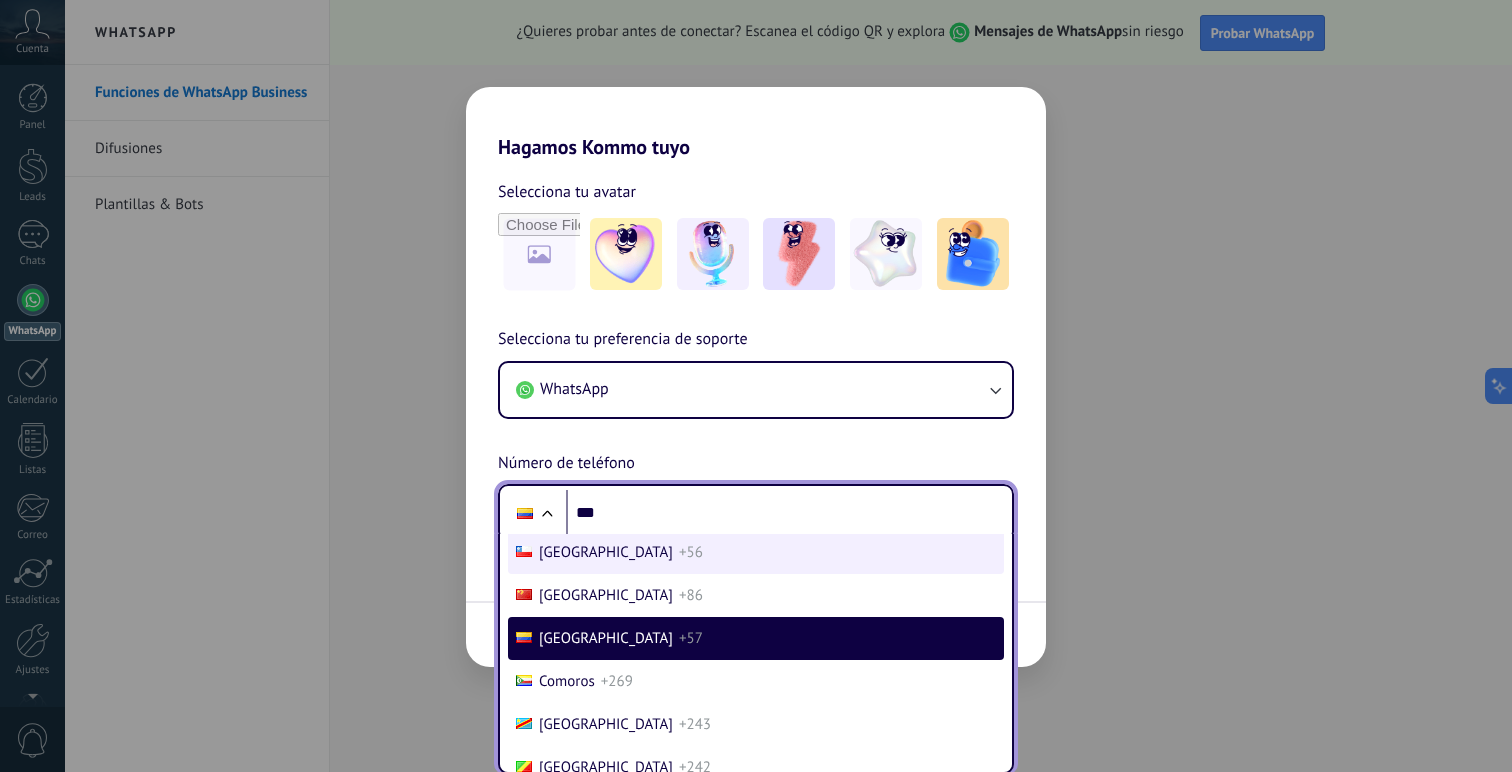 click on "+56" at bounding box center (691, 552) 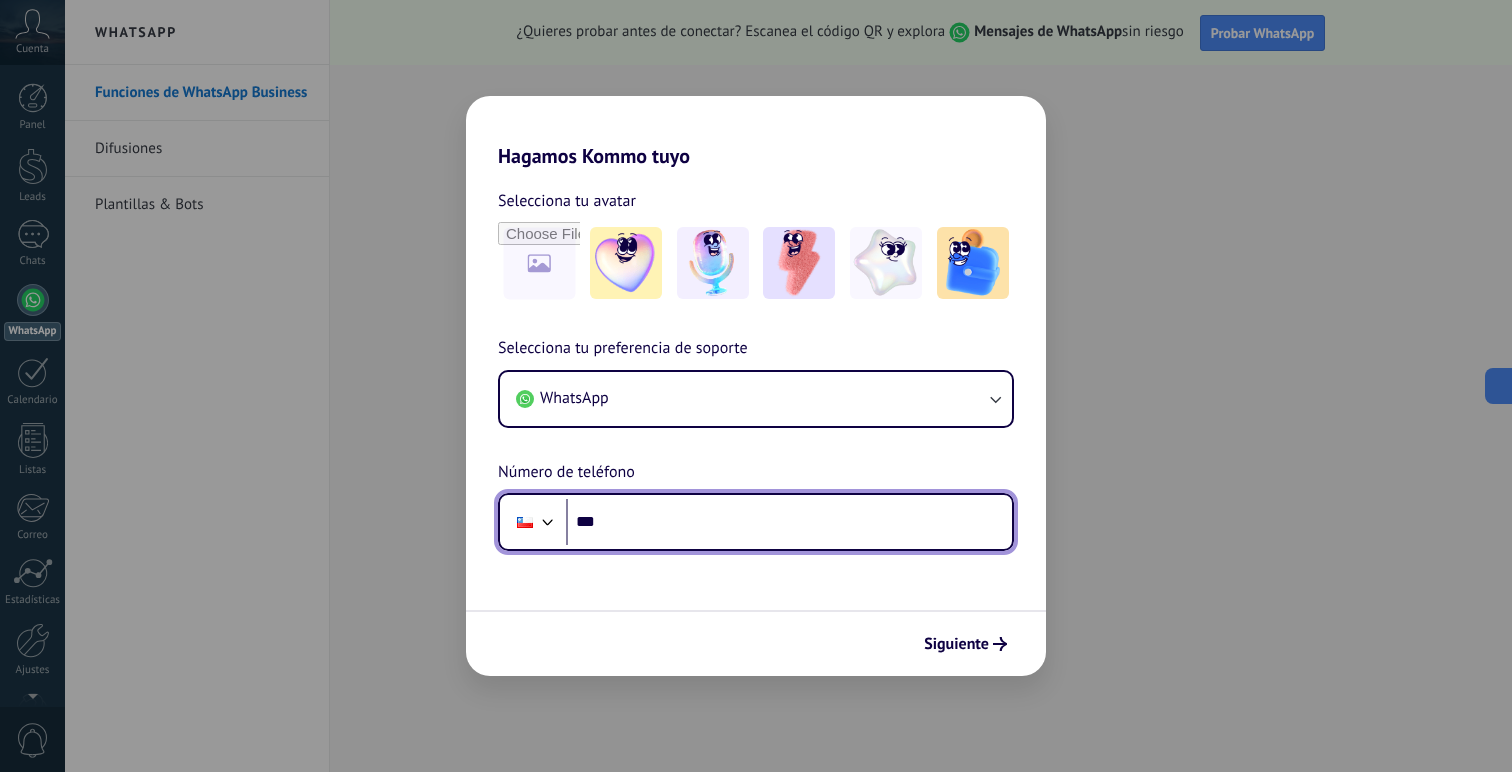 scroll, scrollTop: 0, scrollLeft: 0, axis: both 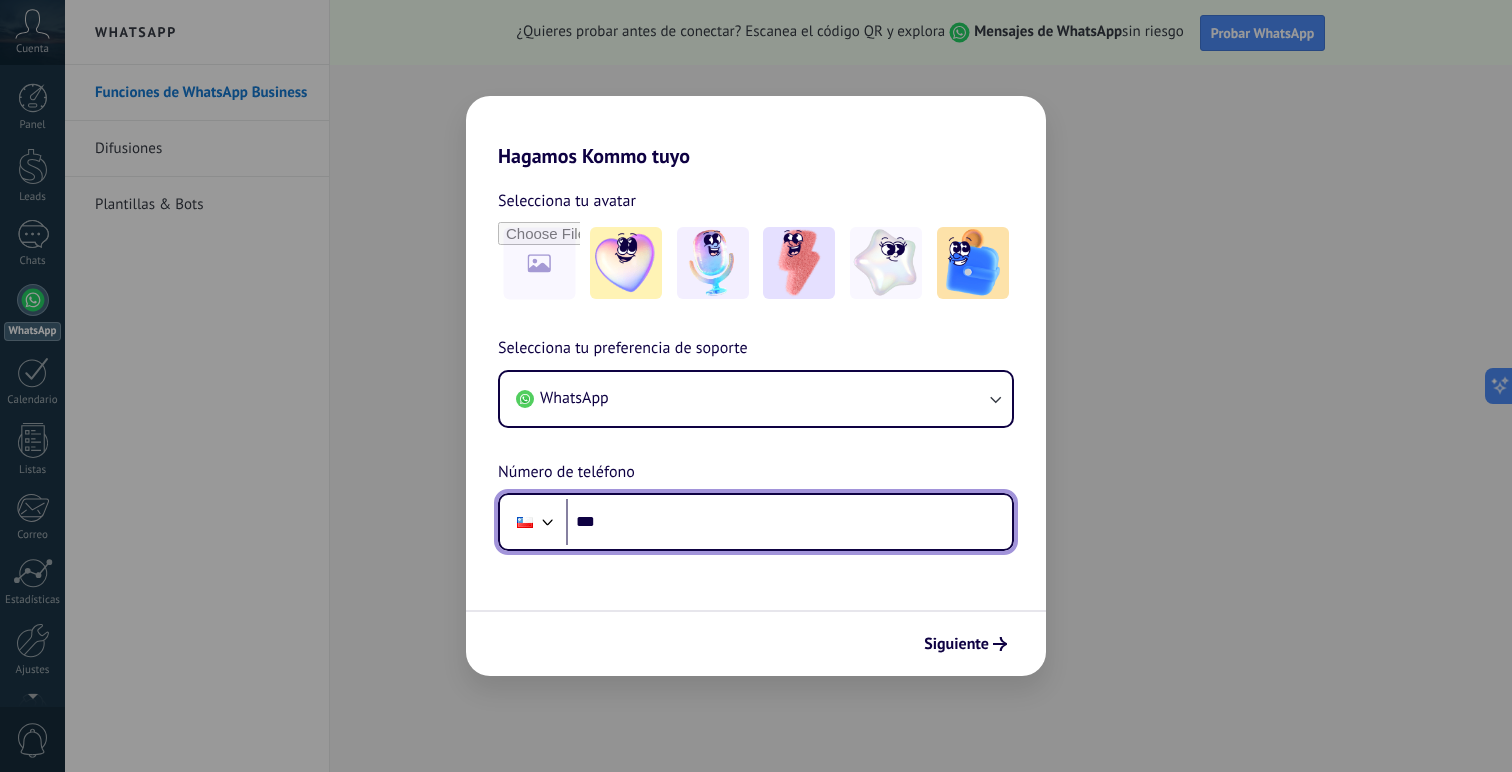 click on "***" at bounding box center (789, 522) 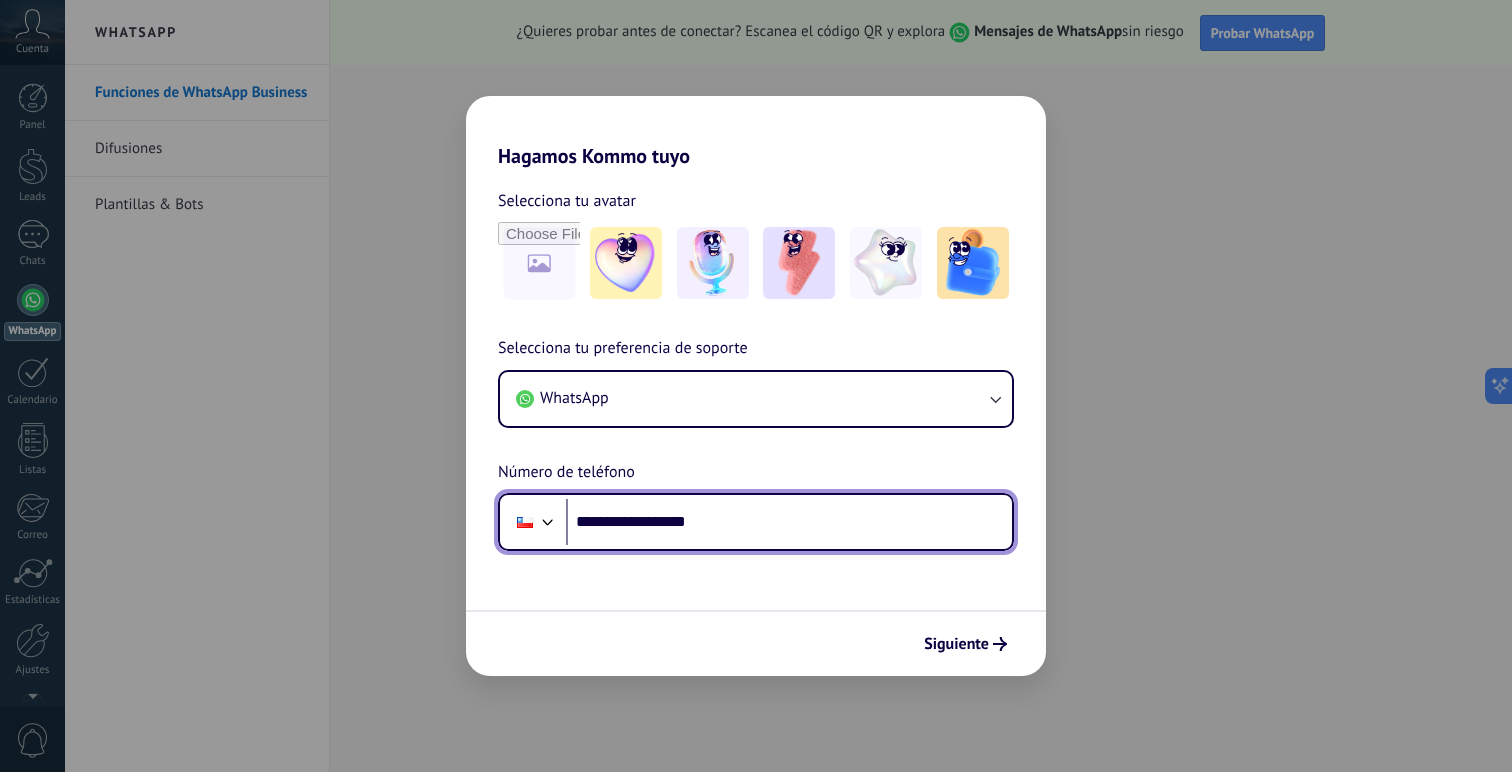 click on "**********" at bounding box center [789, 522] 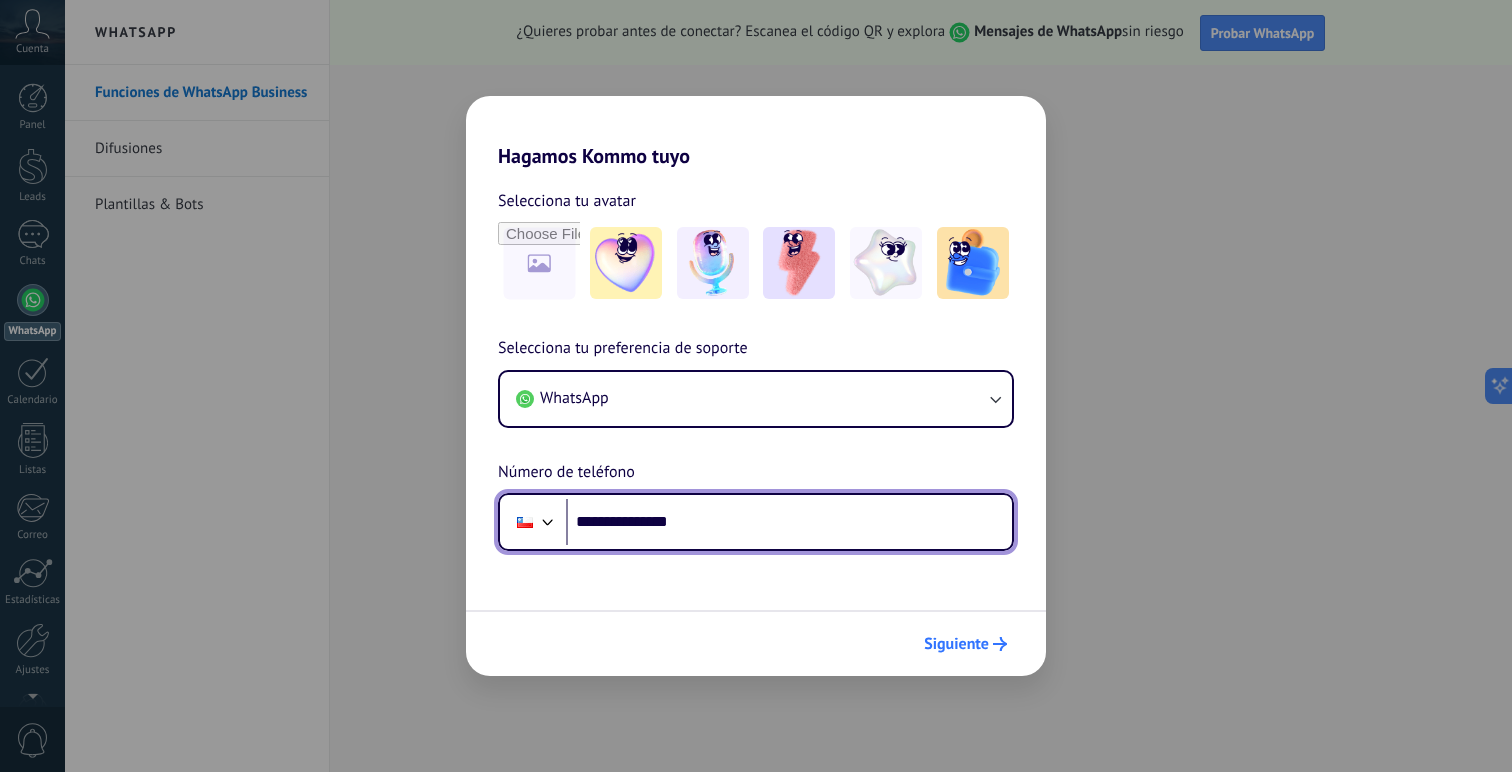 type on "**********" 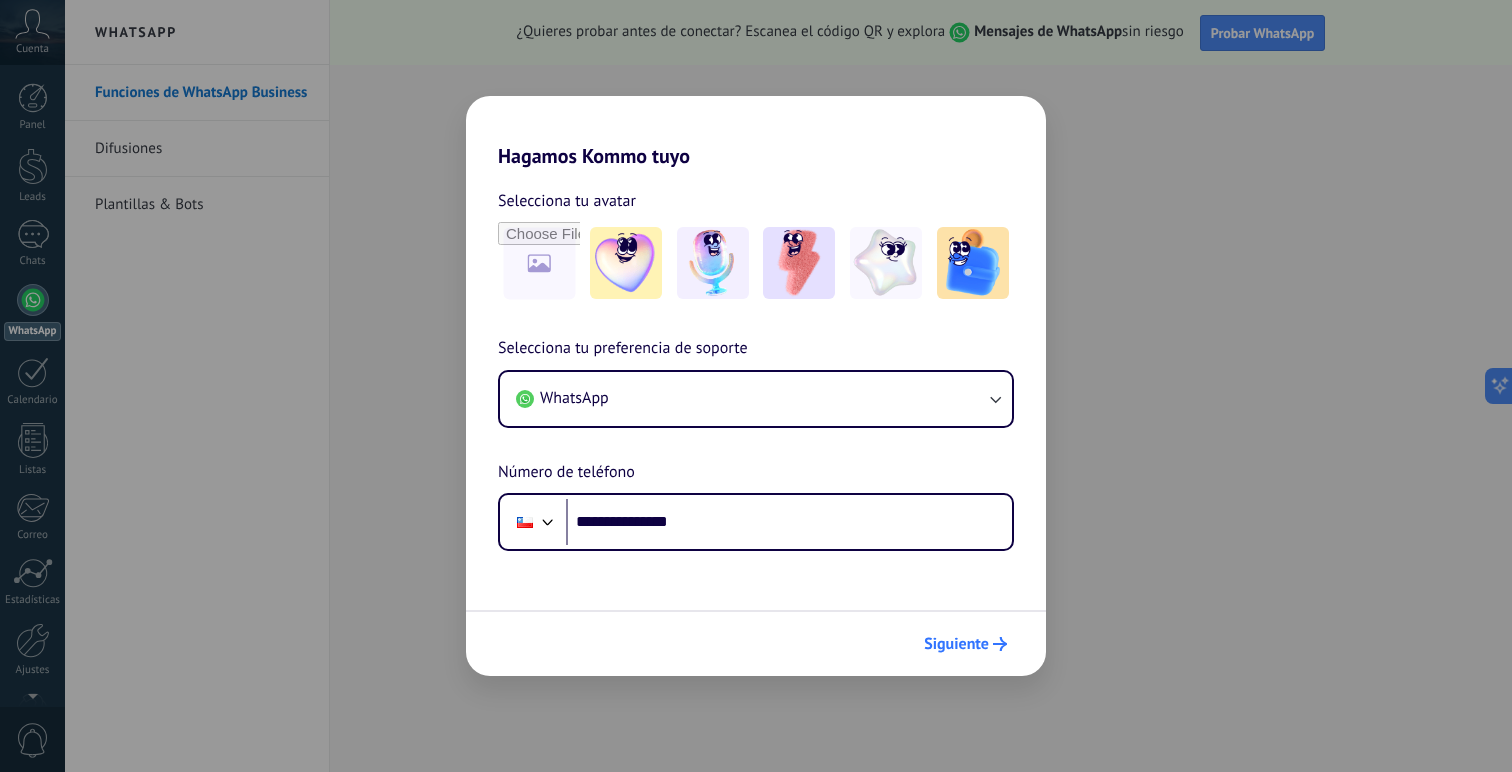 scroll, scrollTop: 0, scrollLeft: 0, axis: both 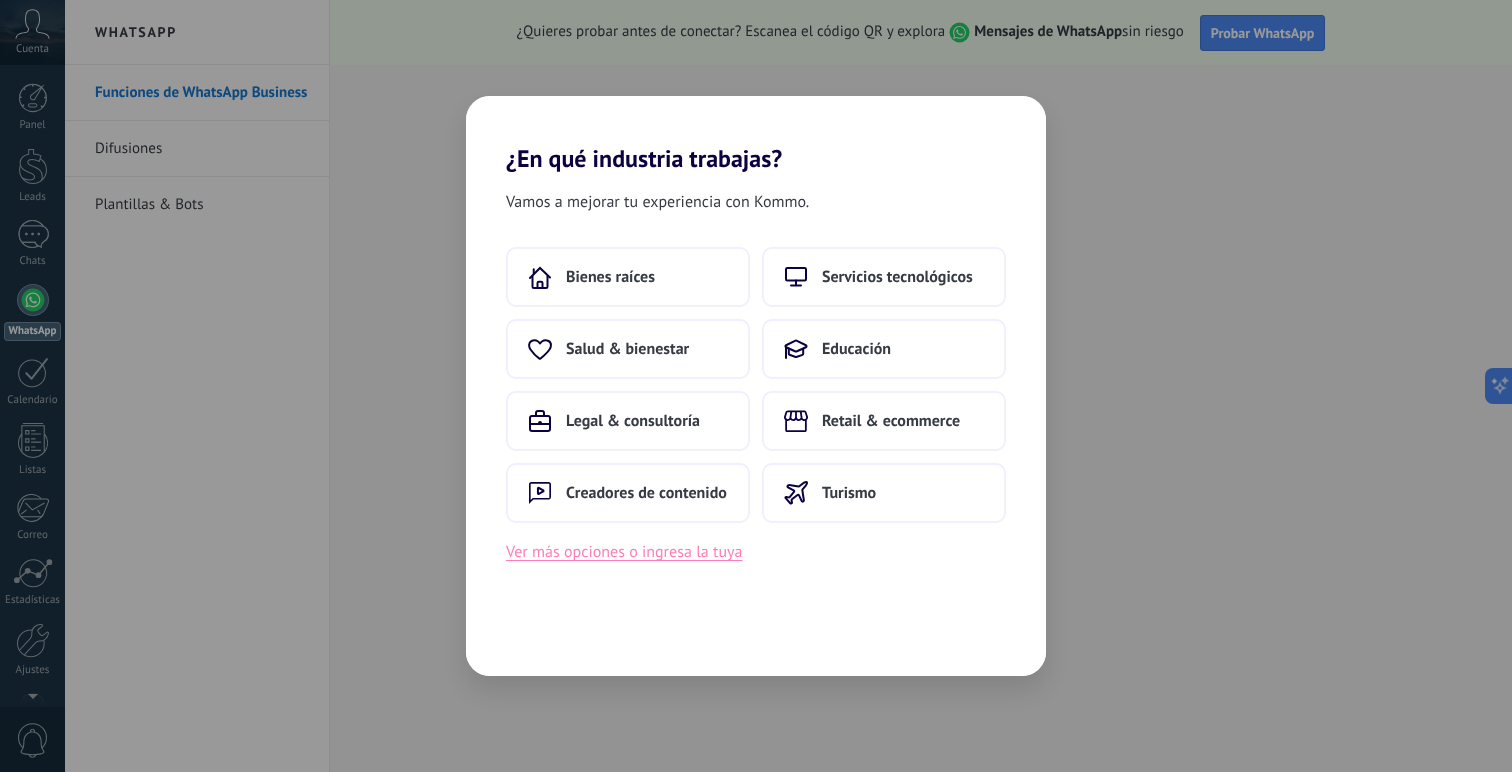 click on "Ver más opciones o ingresa la tuya" at bounding box center [624, 552] 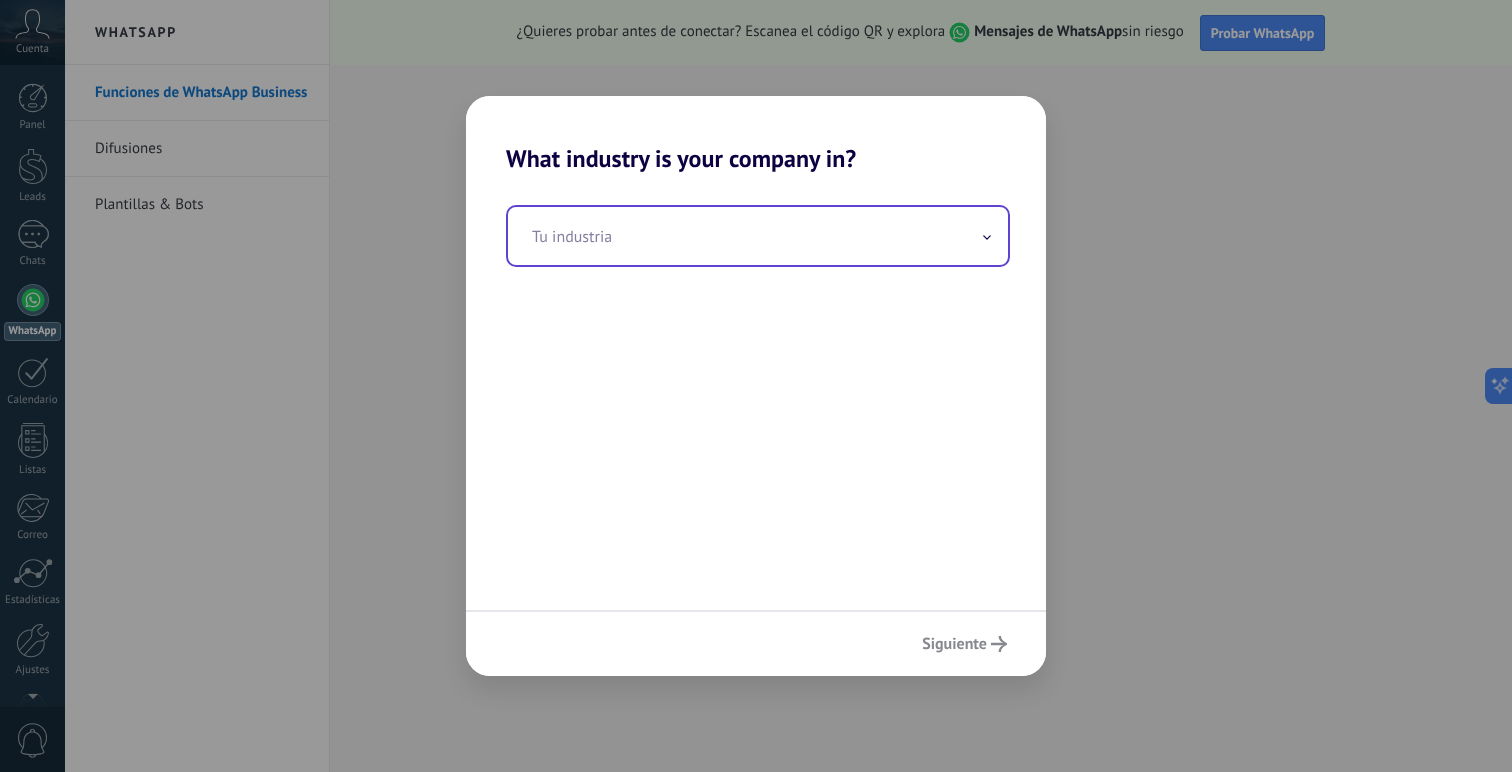 click at bounding box center (758, 236) 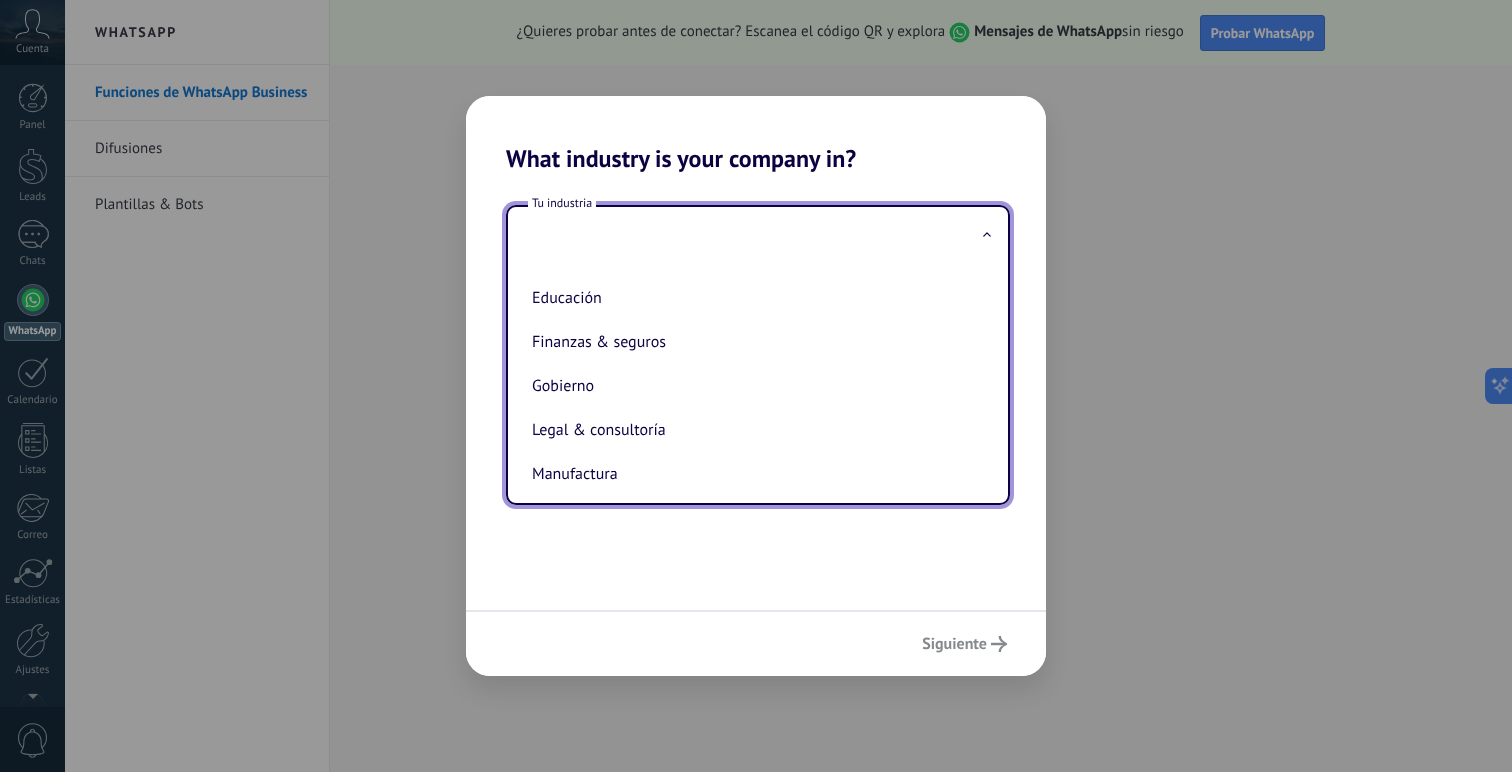 scroll, scrollTop: 0, scrollLeft: 0, axis: both 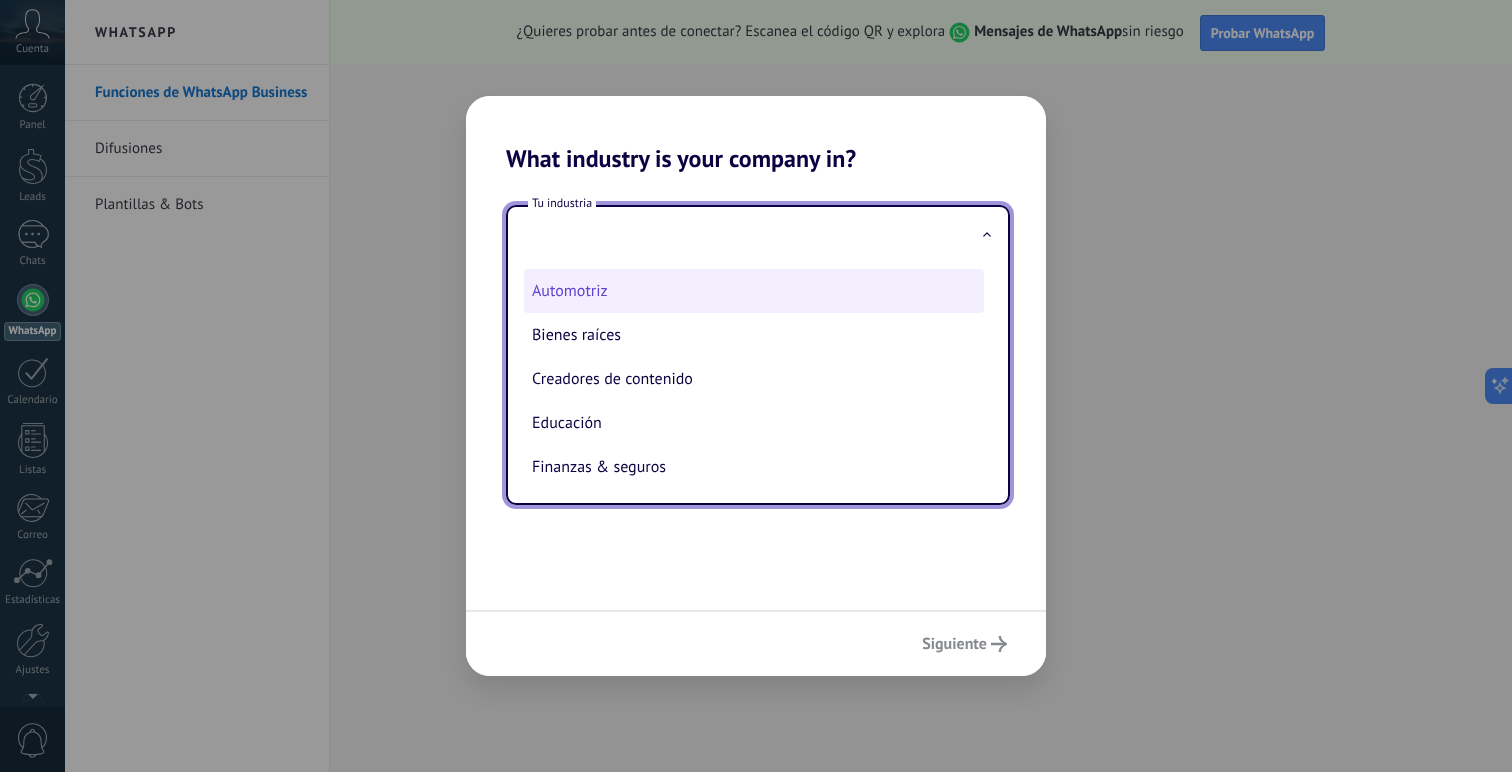 click on "Automotriz" at bounding box center [754, 291] 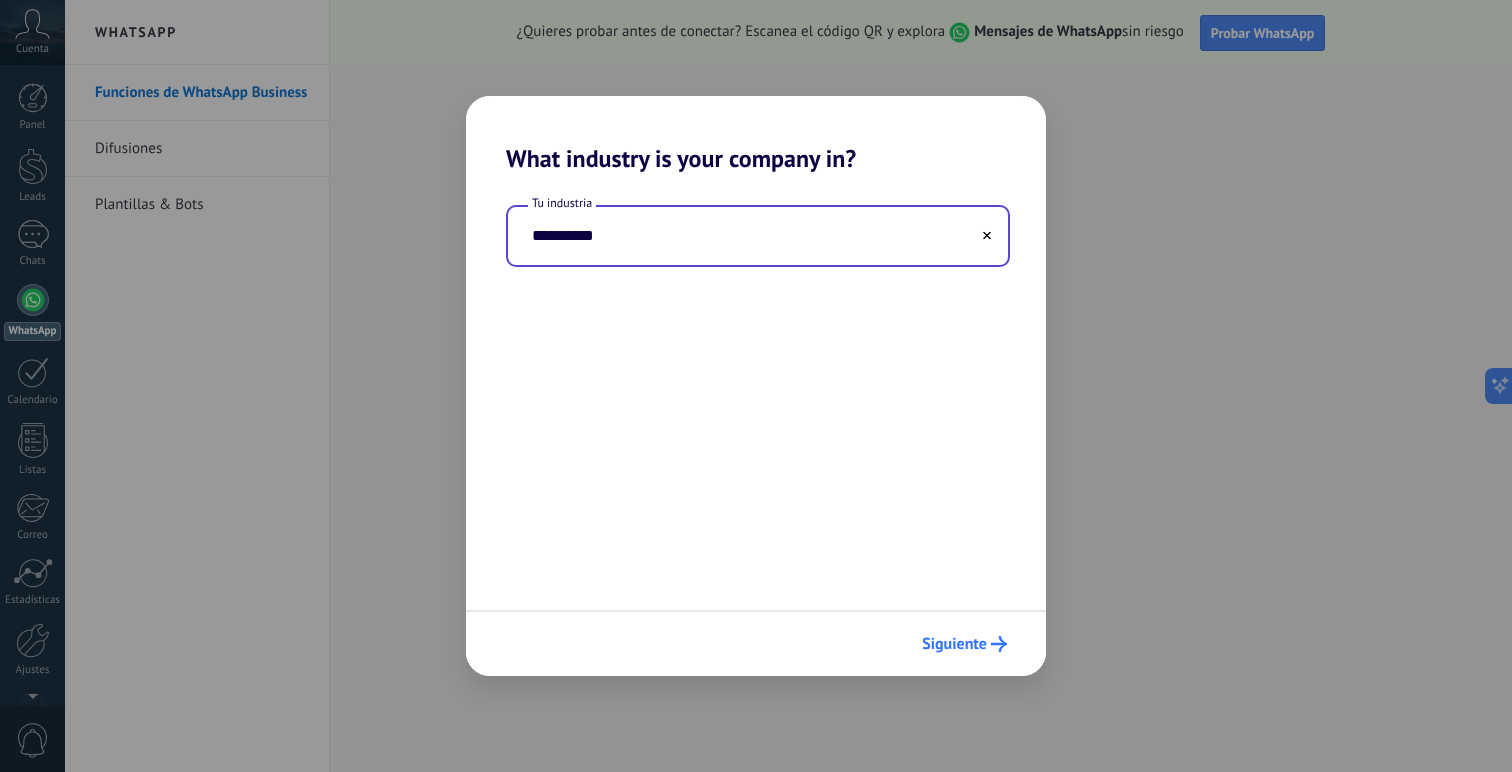 click on "Siguiente" at bounding box center (954, 644) 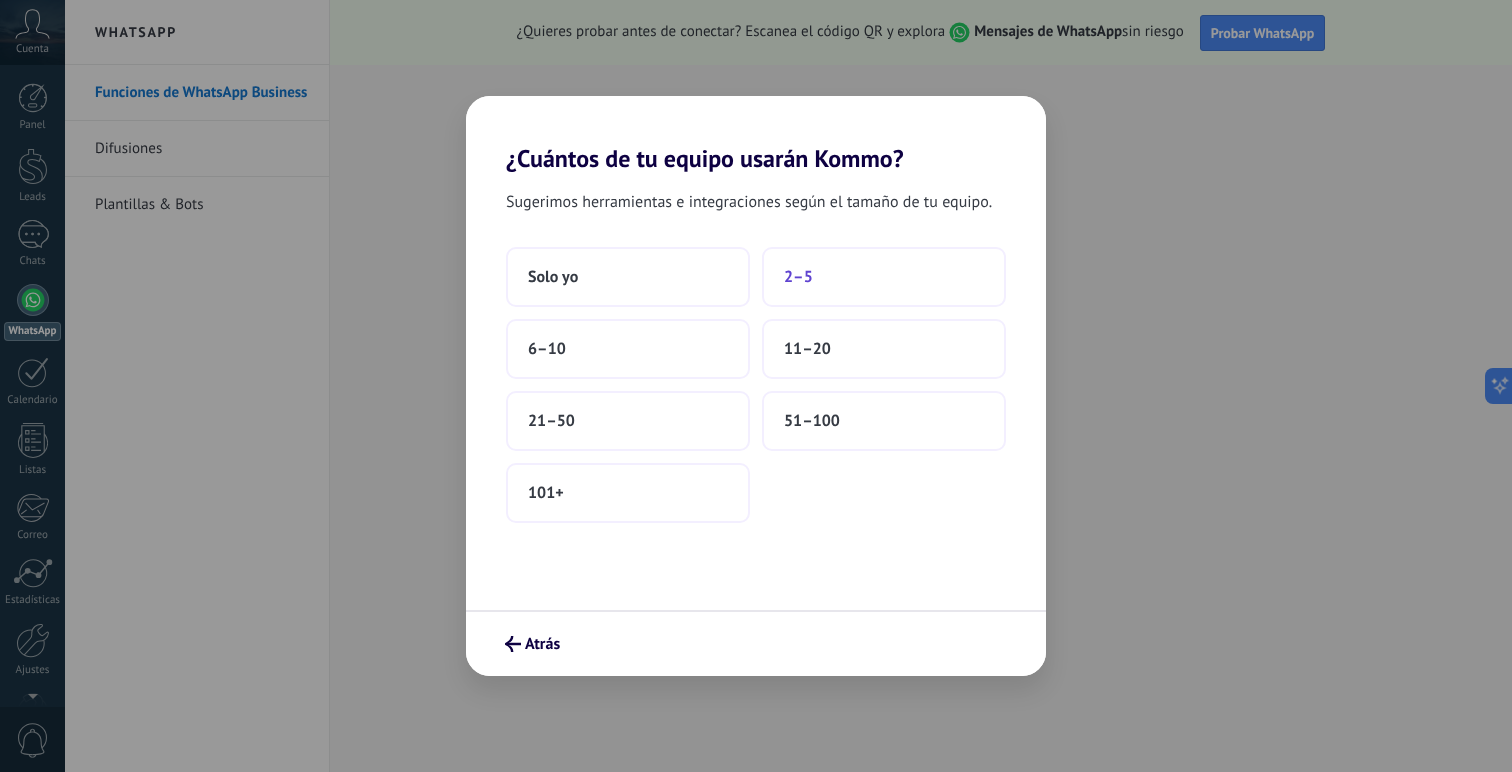 click on "2–5" at bounding box center (884, 277) 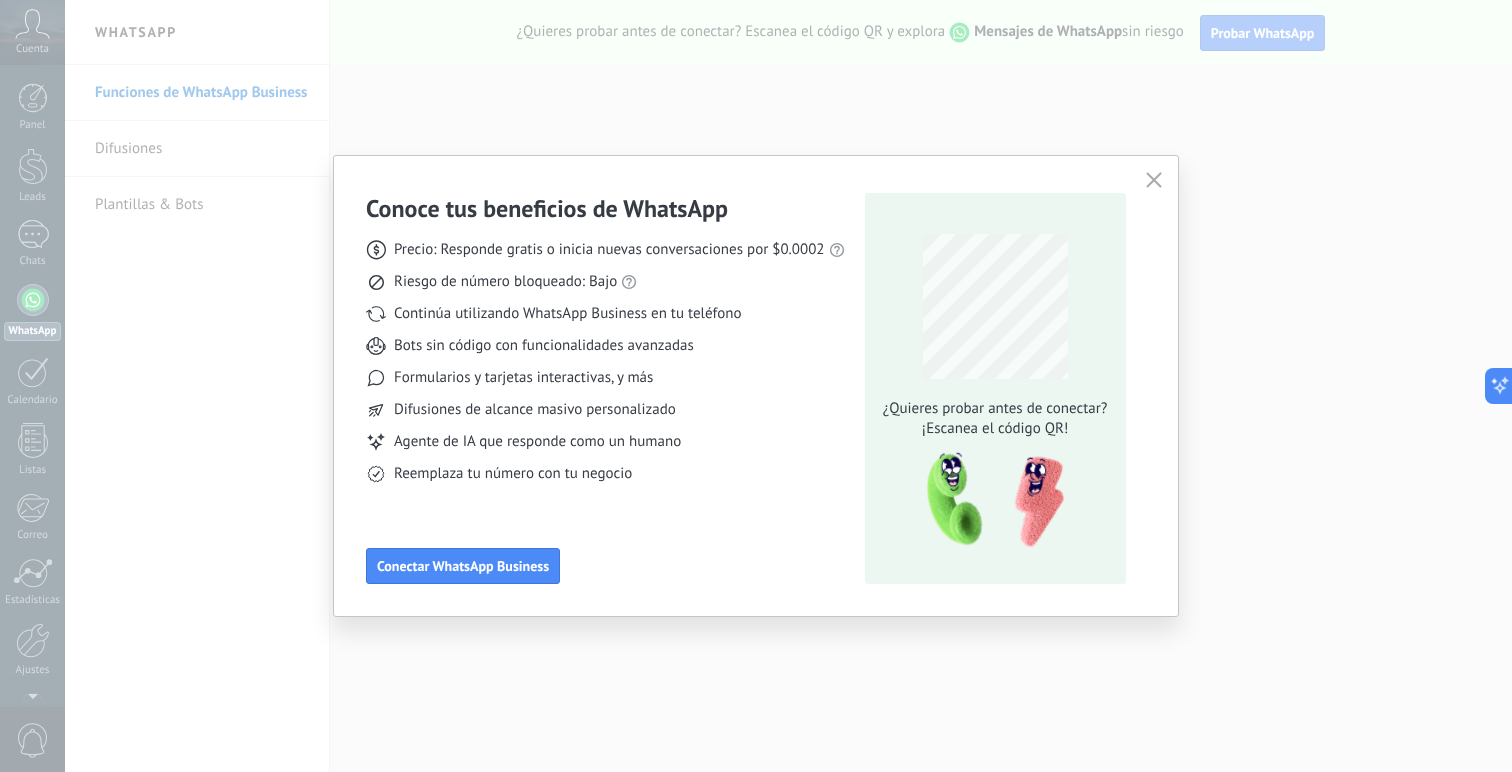 click at bounding box center [1154, 181] 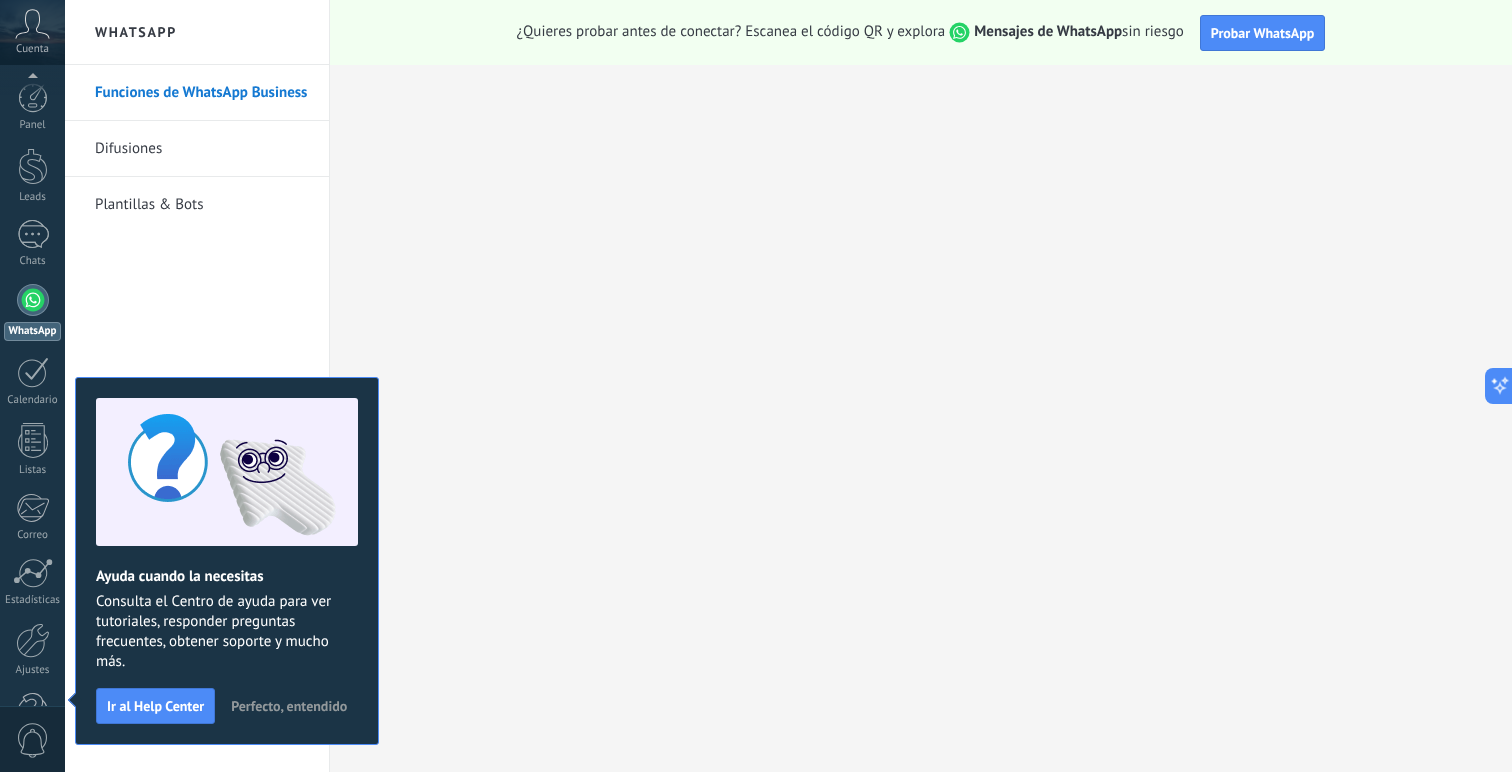 scroll, scrollTop: 60, scrollLeft: 0, axis: vertical 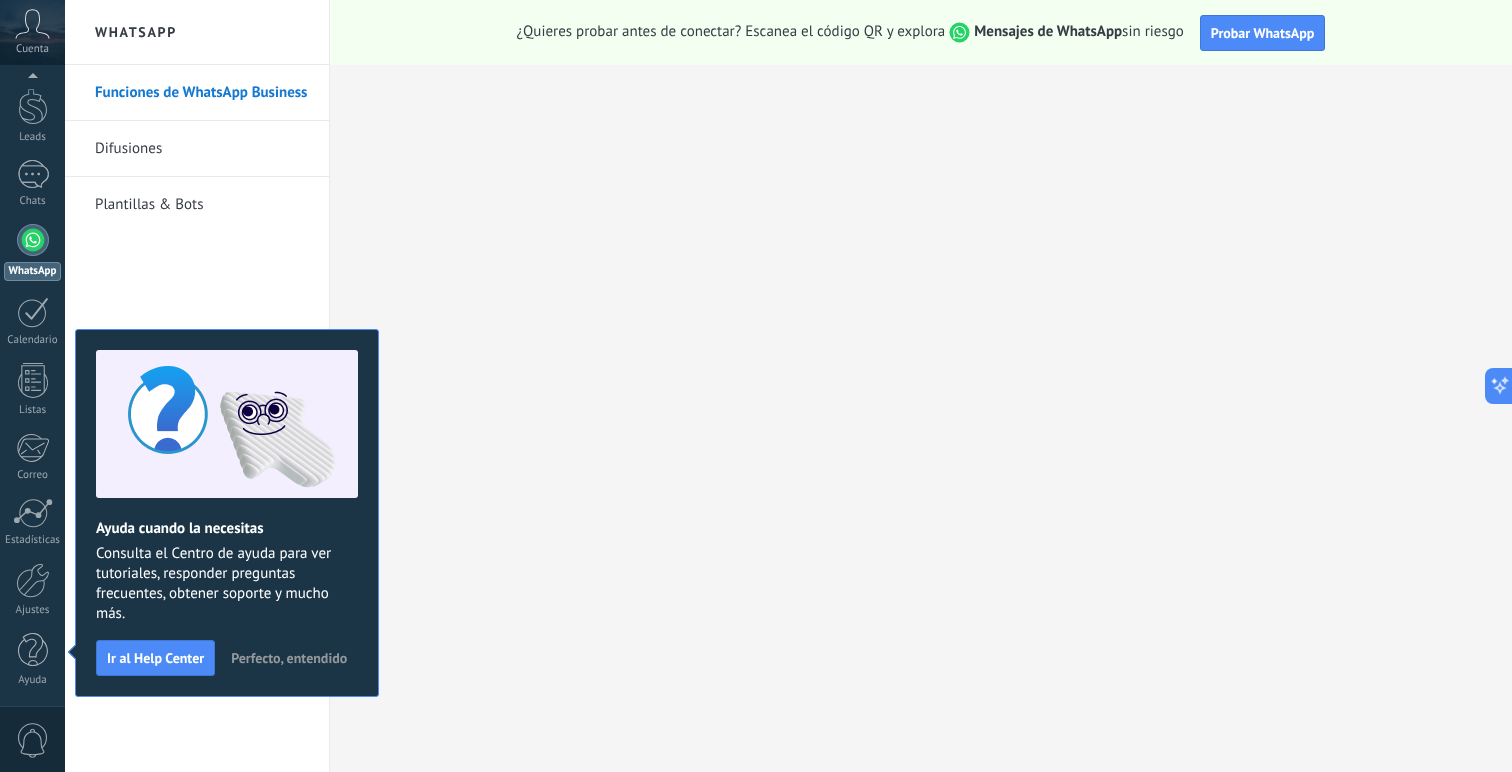 click at bounding box center [33, 240] 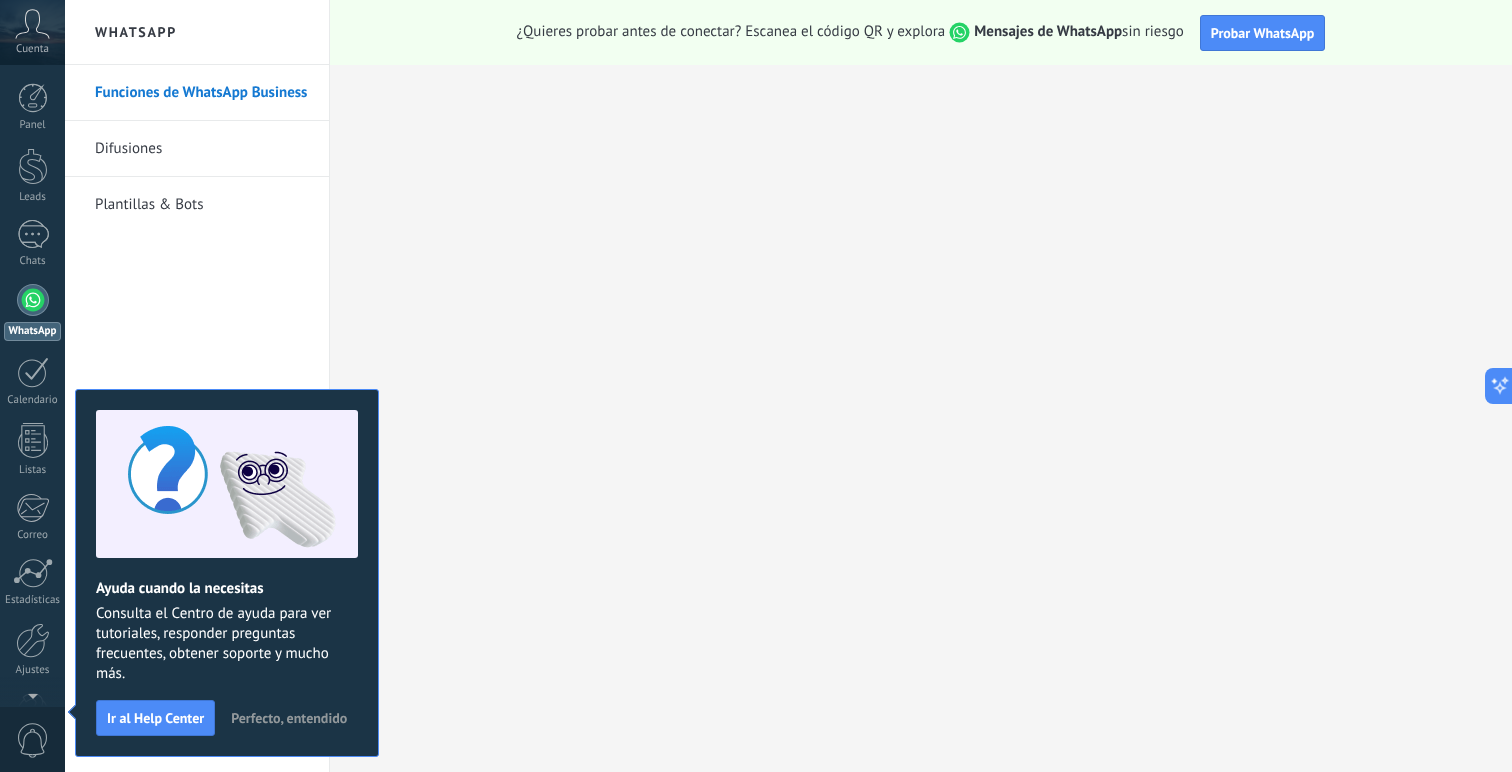 click at bounding box center [33, 300] 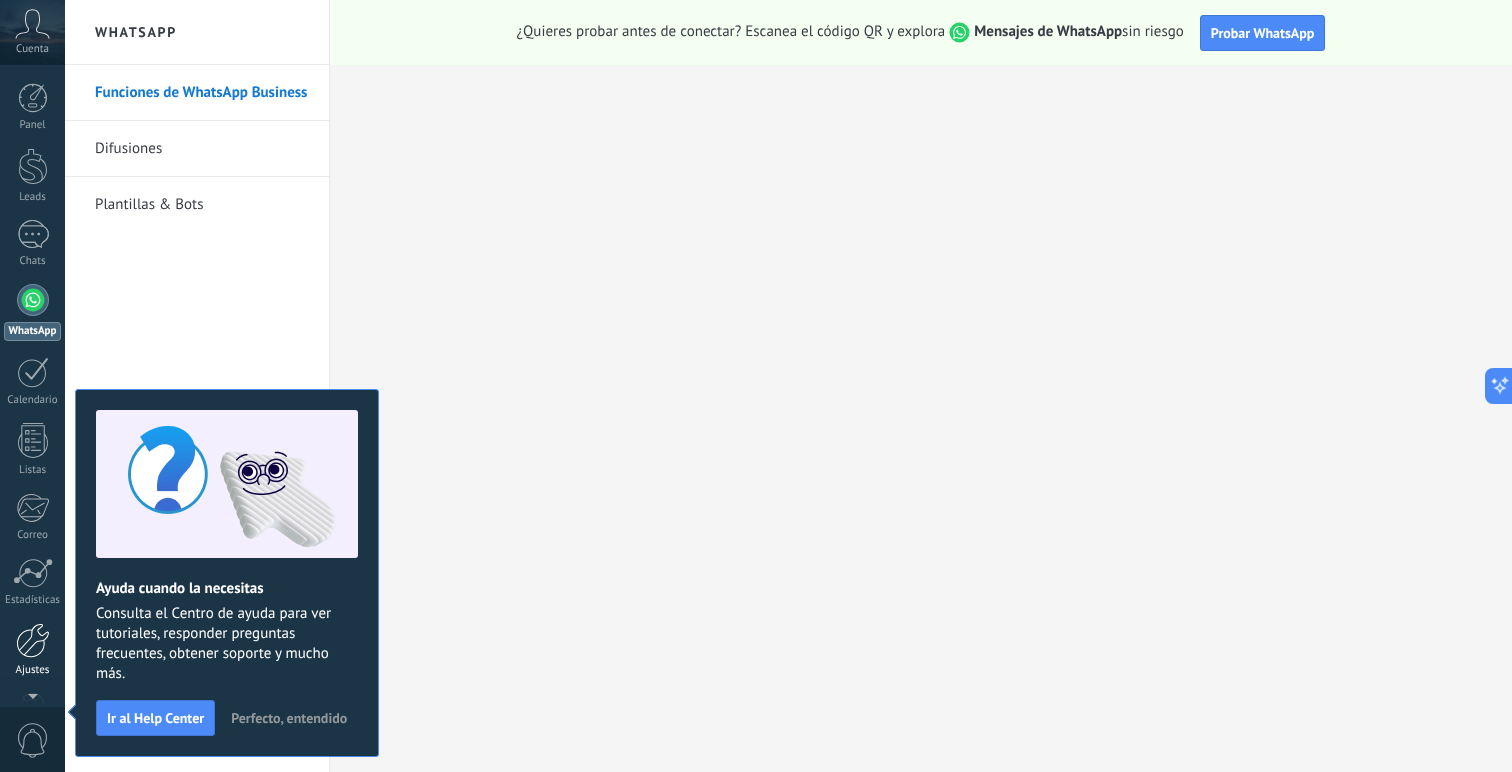 click at bounding box center [33, 640] 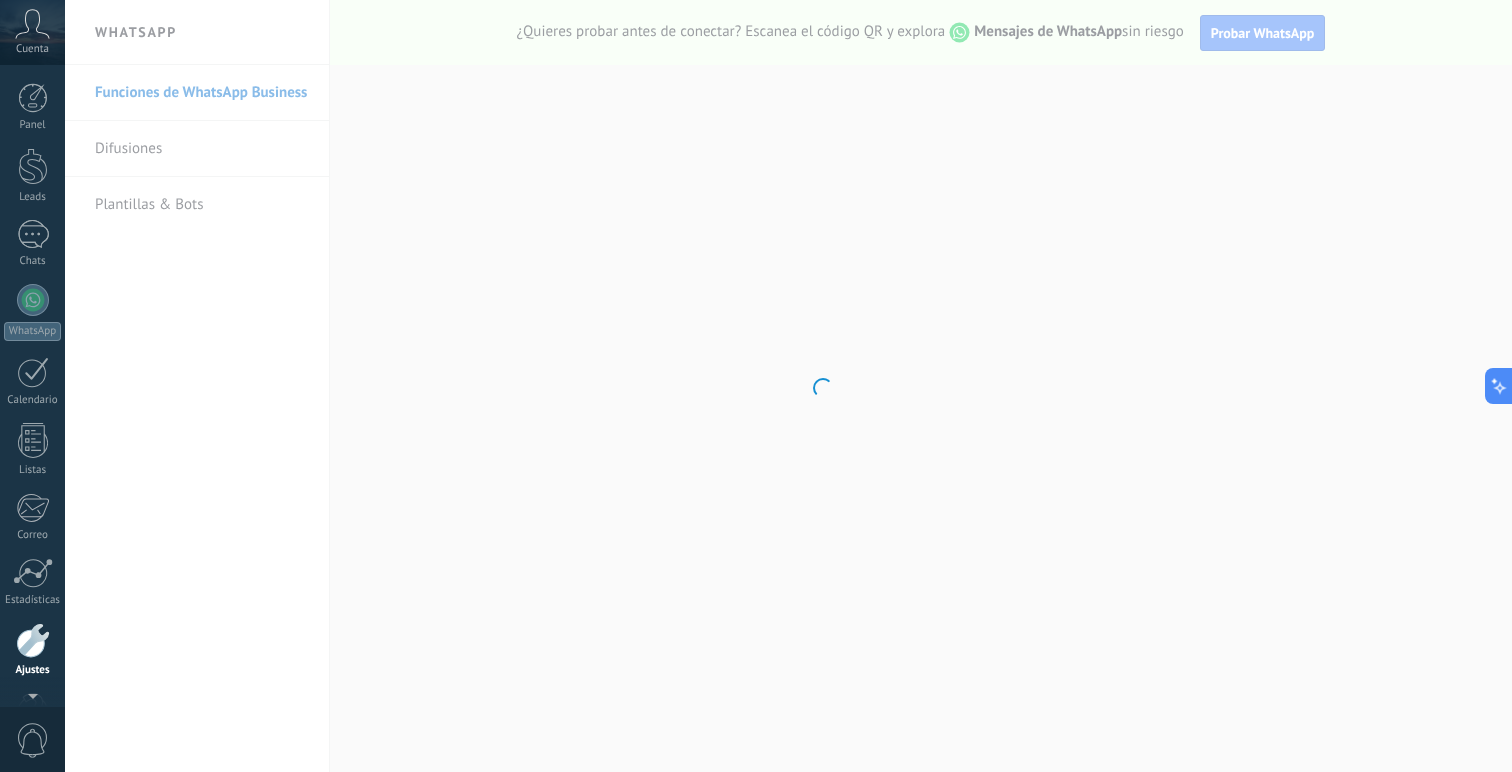 scroll, scrollTop: 60, scrollLeft: 0, axis: vertical 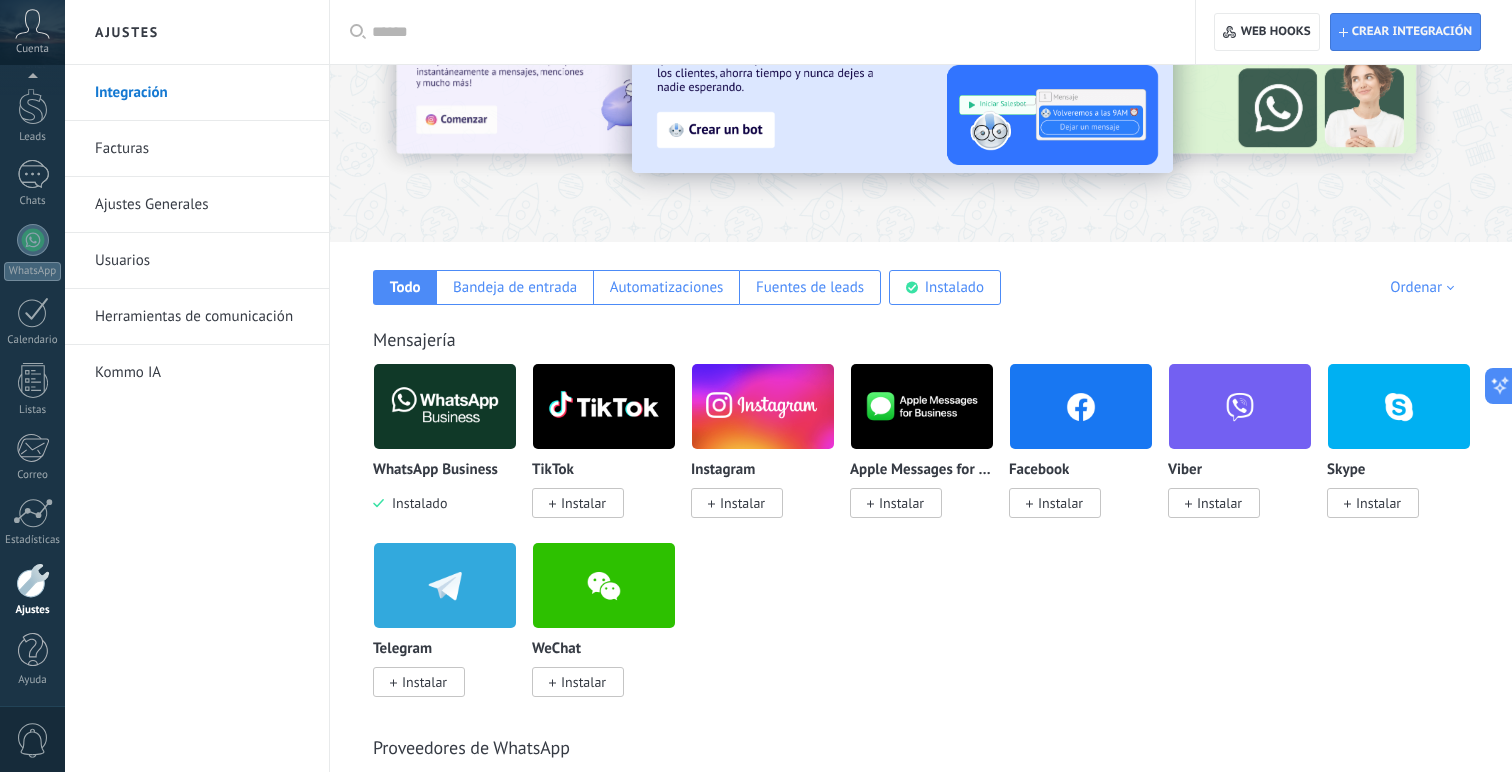 click on "Instalar" at bounding box center [742, 503] 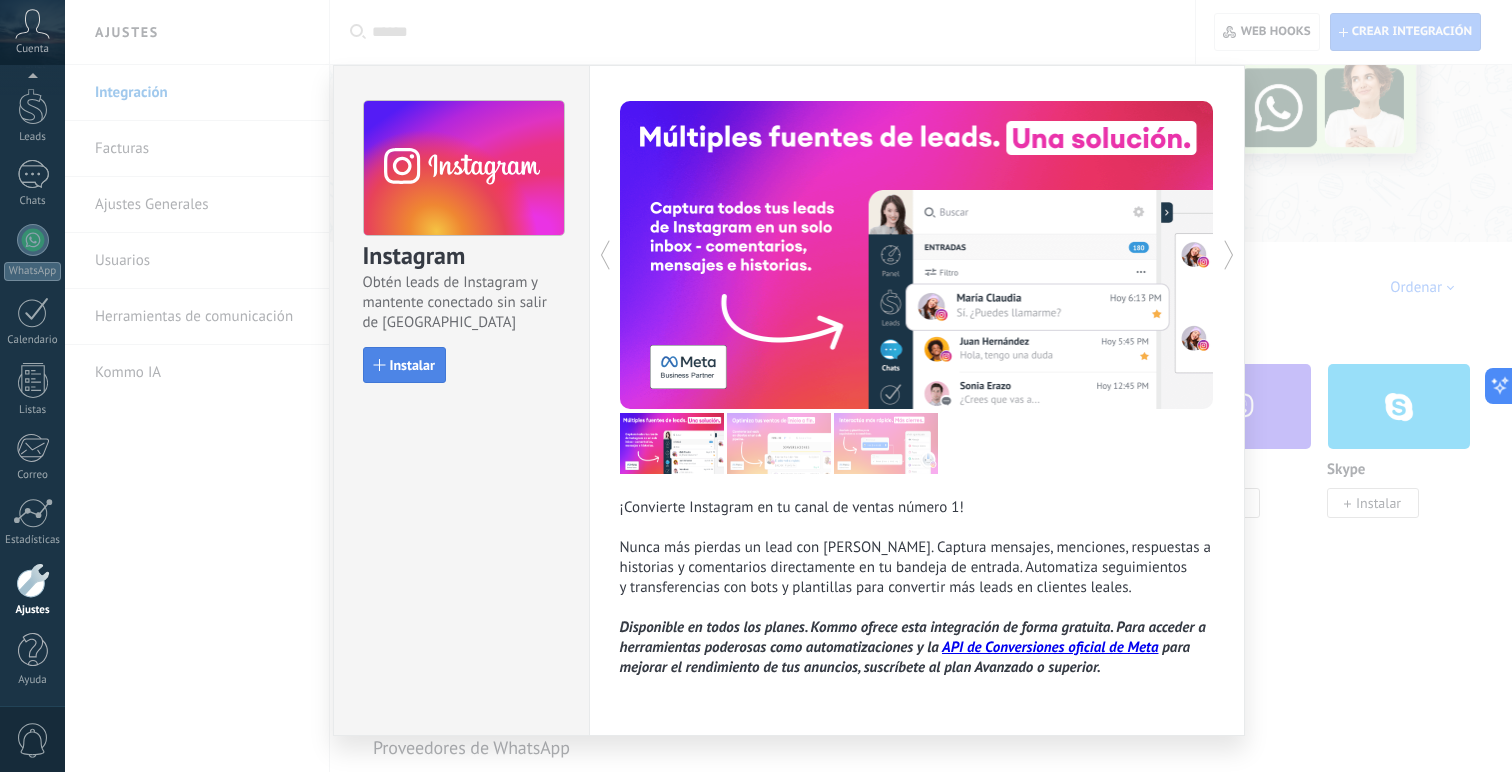 click on "Instalar" at bounding box center (412, 365) 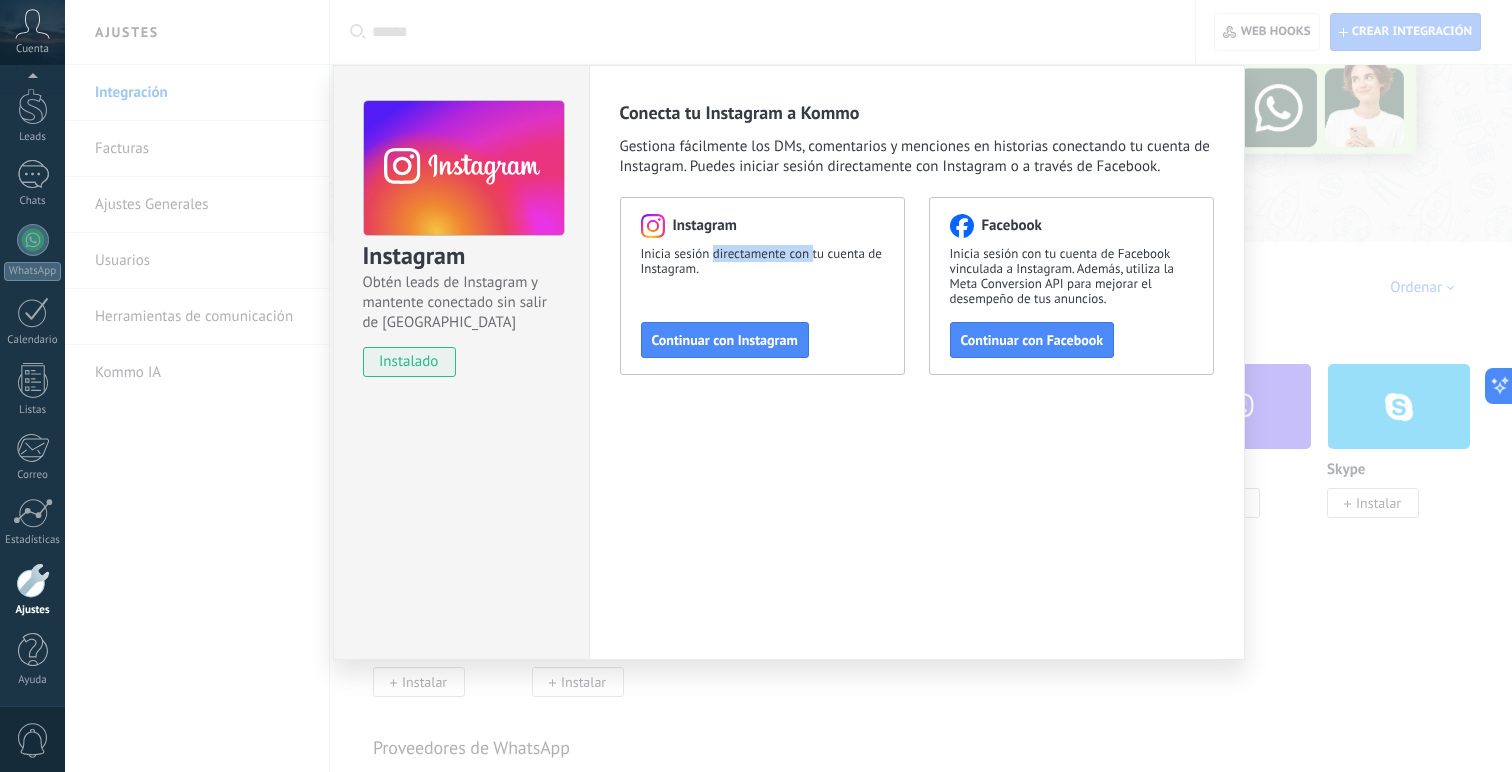 drag, startPoint x: 711, startPoint y: 260, endPoint x: 811, endPoint y: 260, distance: 100 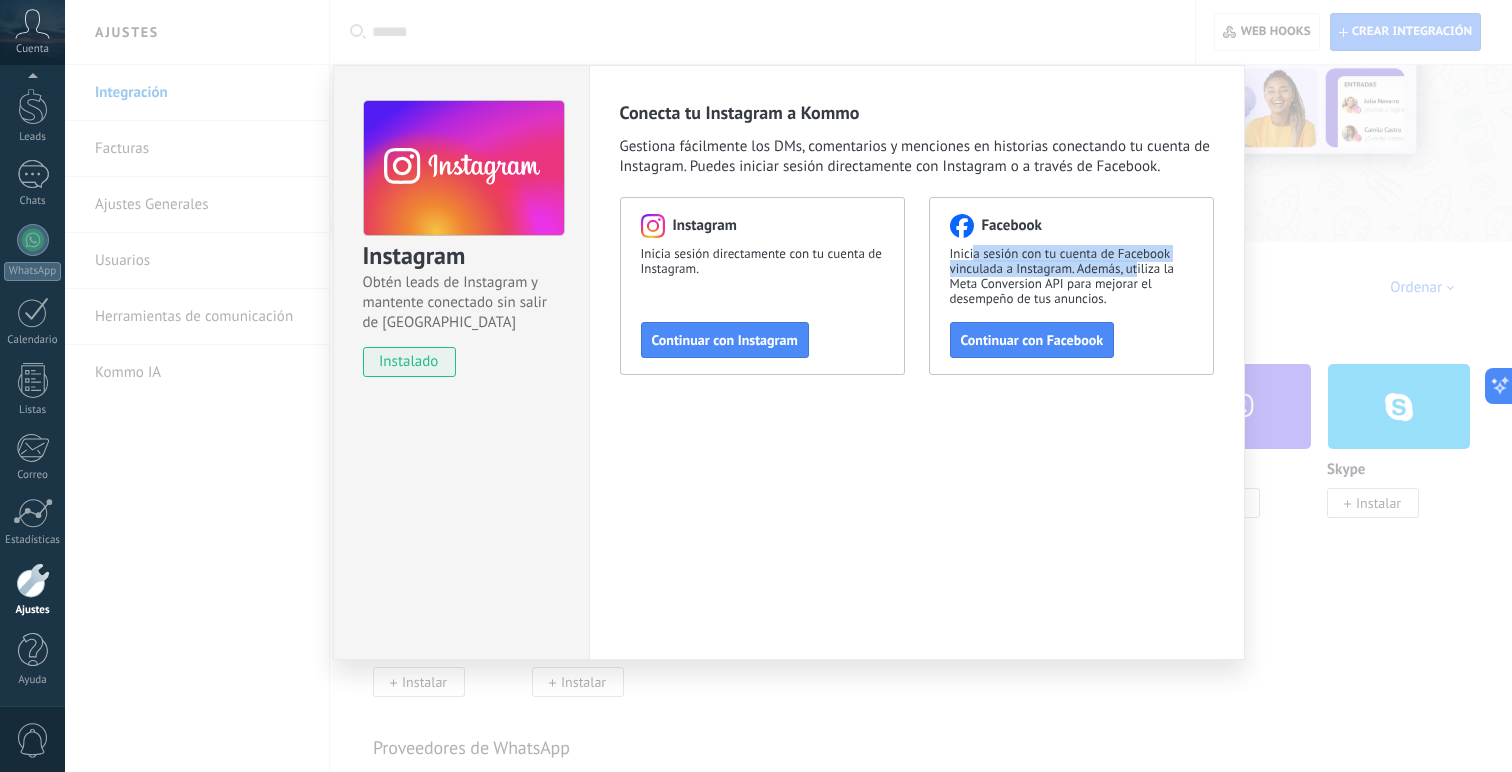 drag, startPoint x: 976, startPoint y: 248, endPoint x: 1135, endPoint y: 271, distance: 160.6549 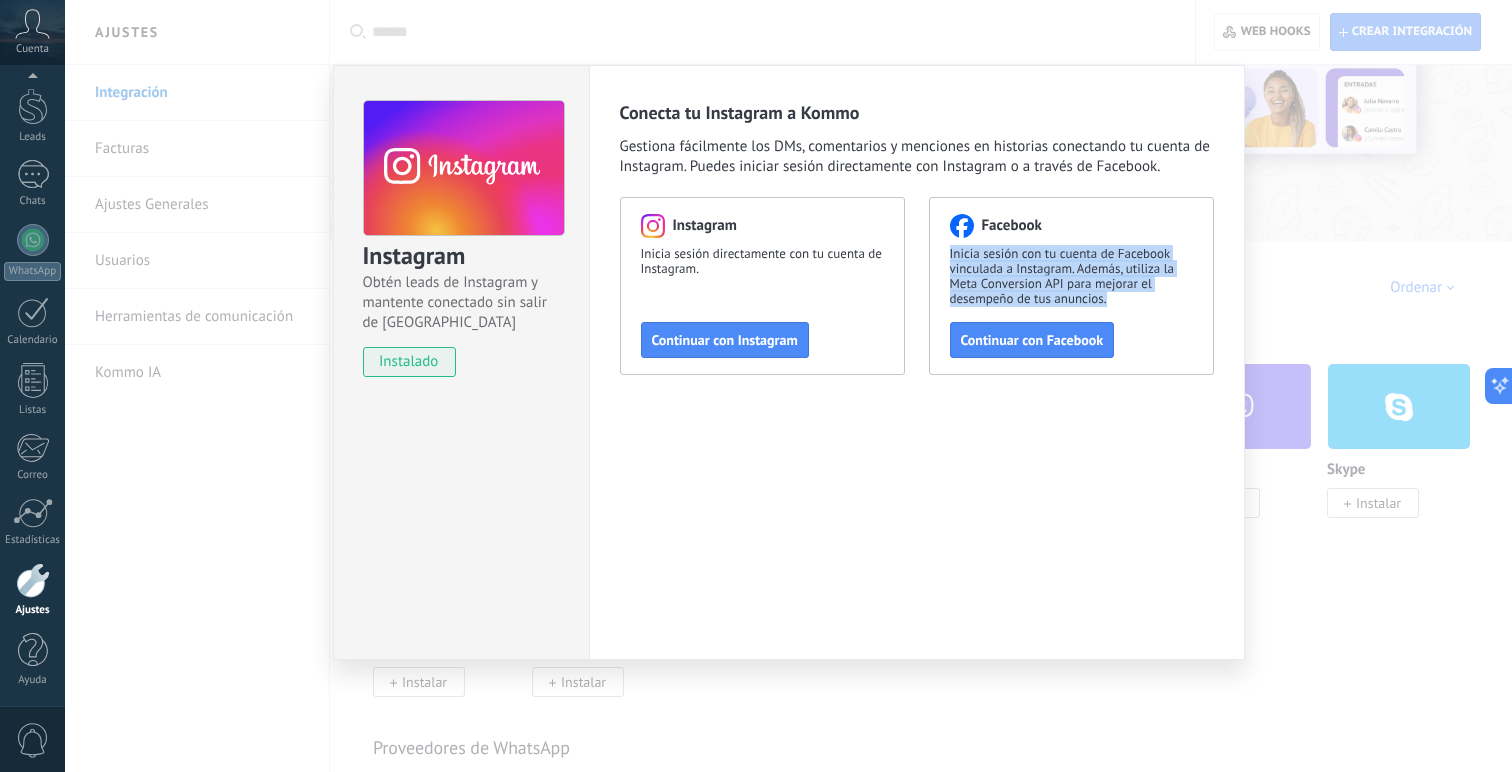 drag, startPoint x: 1135, startPoint y: 299, endPoint x: 950, endPoint y: 253, distance: 190.63315 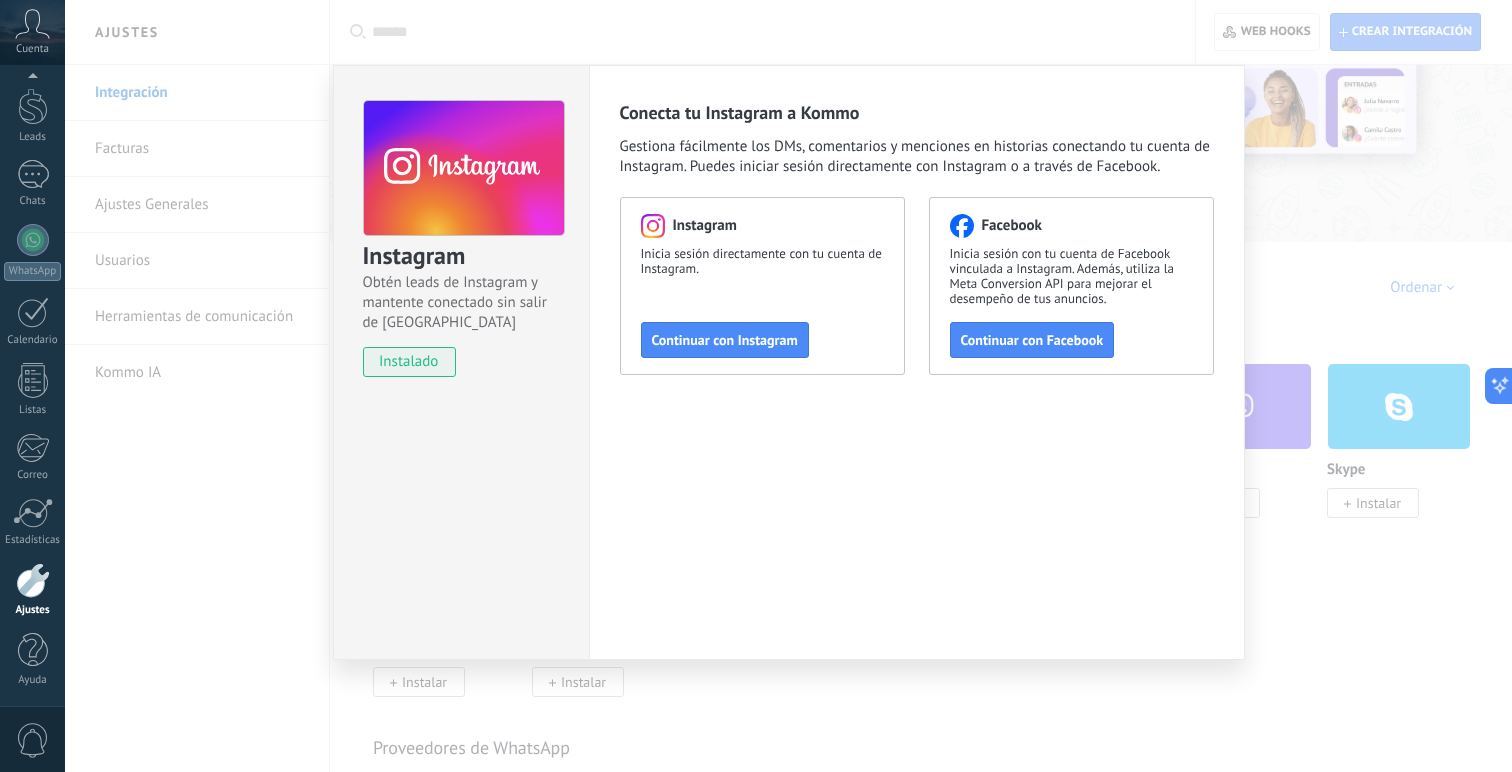 click on "Instagram Obtén leads de Instagram y mantente conectado sin salir de Kommo instalado Conecta tu Instagram a Kommo Gestiona fácilmente los DMs, comentarios y menciones en historias conectando tu cuenta de Instagram. Puedes iniciar sesión directamente con Instagram o a través de Facebook. Instagram Inicia sesión directamente con tu cuenta de Instagram. Continuar con Instagram Facebook Inicia sesión con tu cuenta de Facebook vinculada a Instagram. Además, utiliza la Meta Conversion API para mejorar el desempeño de tus anuncios. Continuar con Facebook" at bounding box center [788, 386] 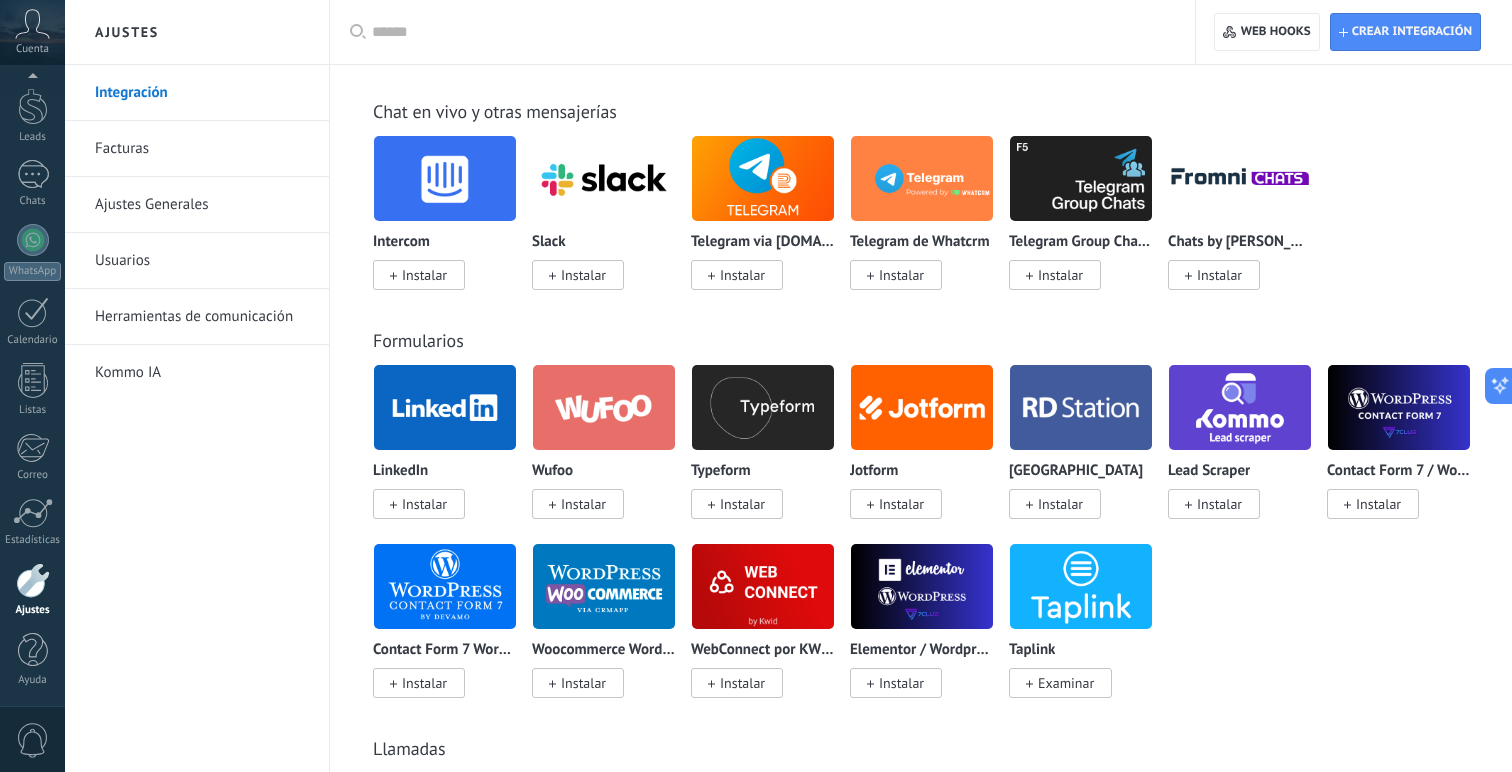 scroll, scrollTop: 981, scrollLeft: 0, axis: vertical 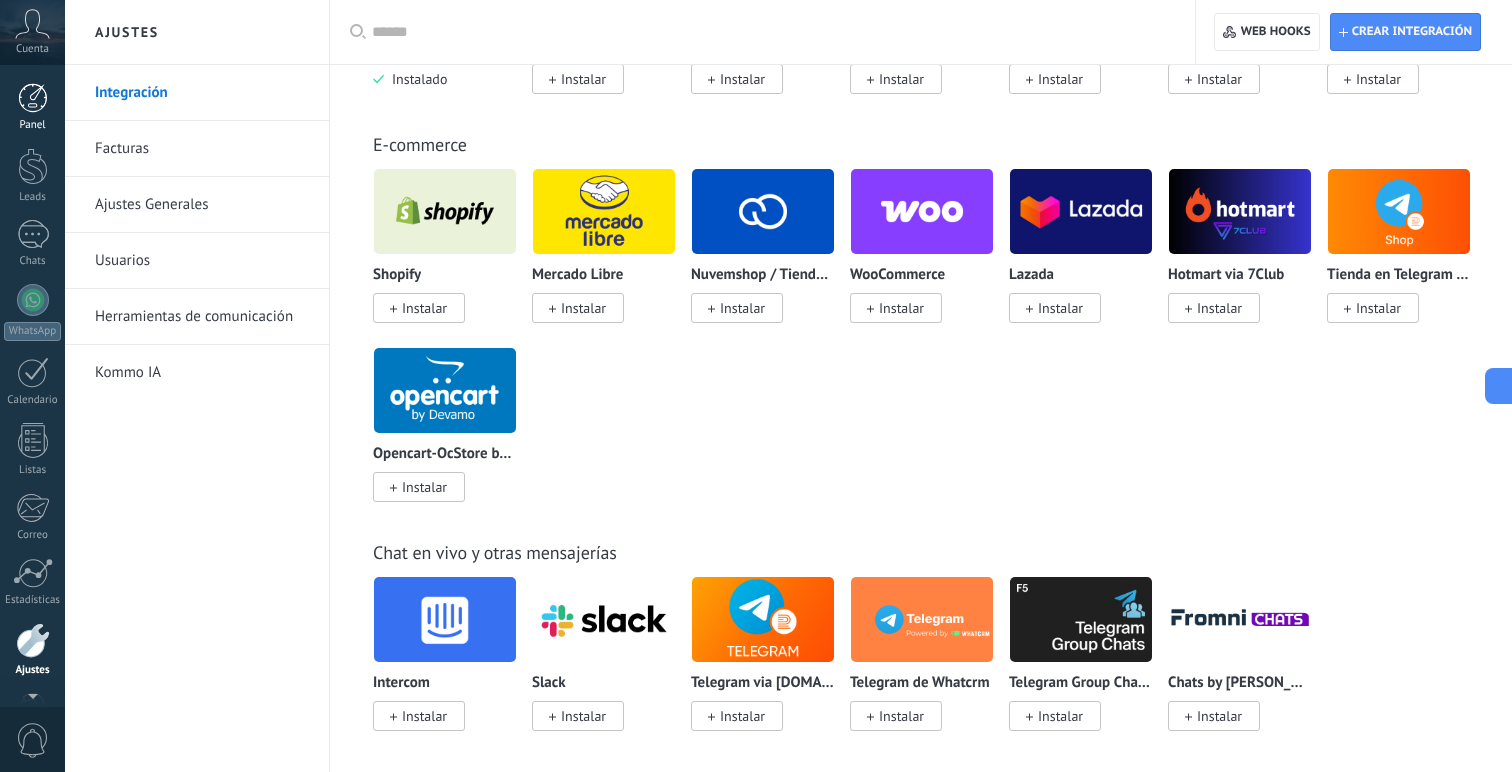 click at bounding box center [33, 98] 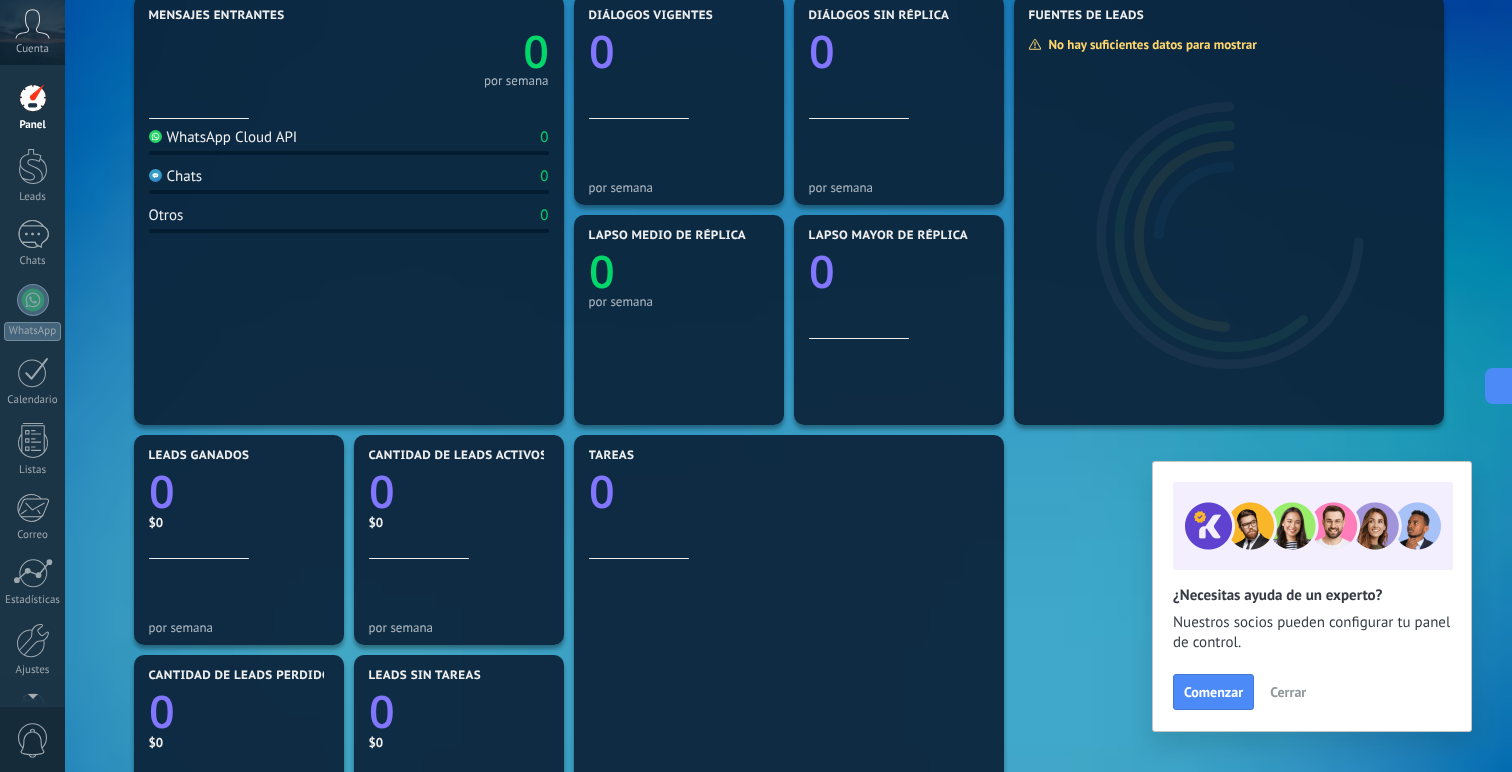 scroll, scrollTop: 0, scrollLeft: 0, axis: both 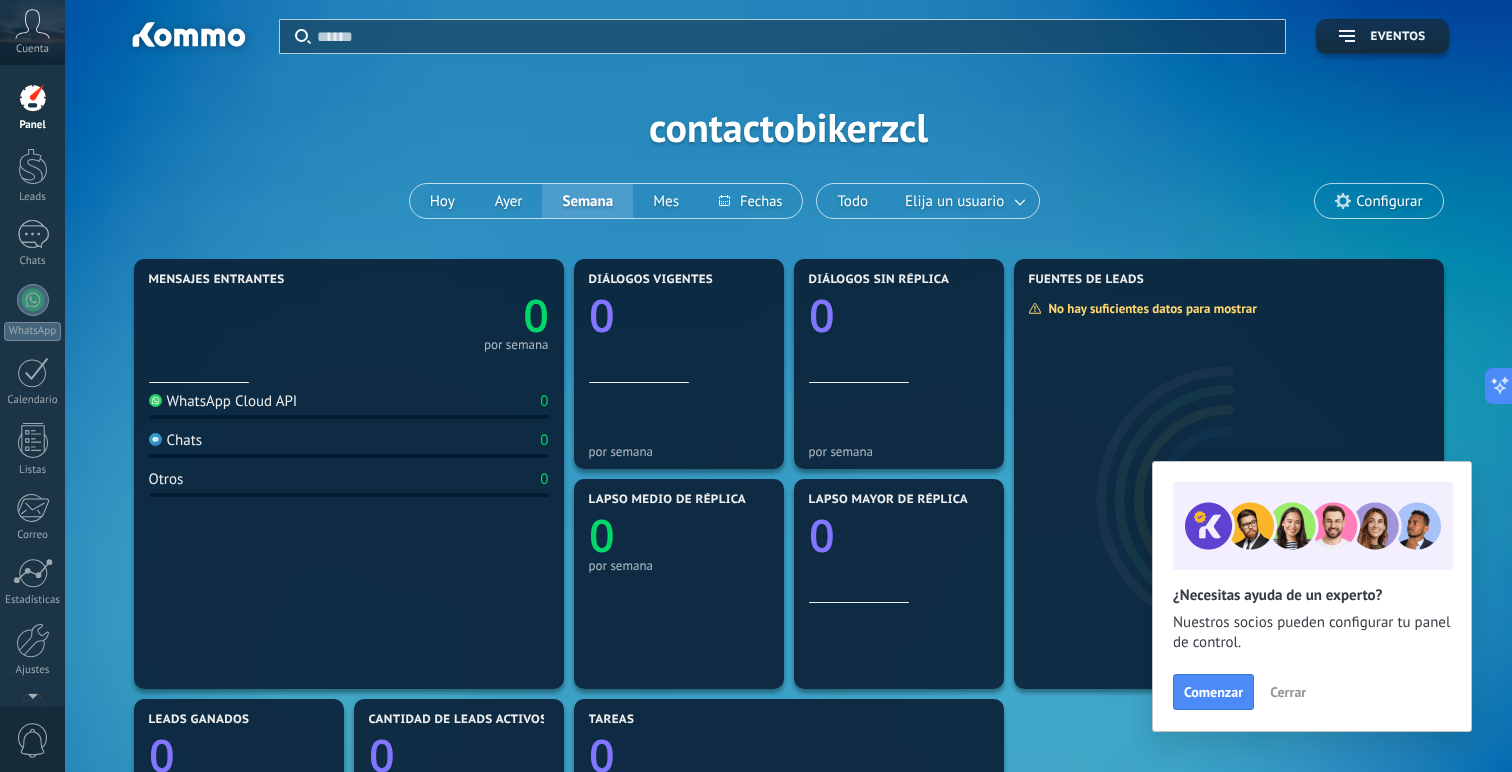 click on "Aplicar Eventos contactobikerzcl [PERSON_NAME] Semana Mes Todo Elija un usuario Configurar" at bounding box center [788, 127] 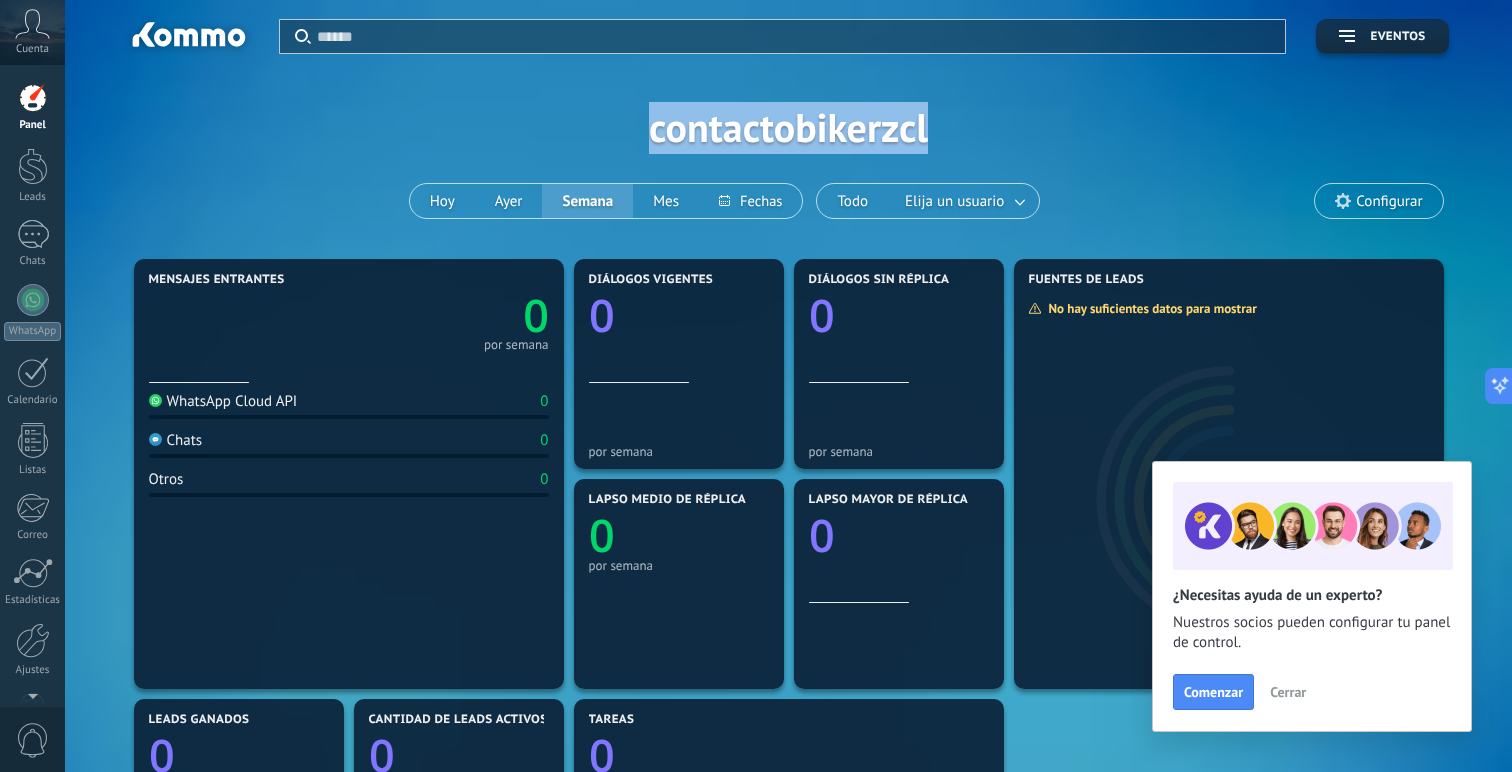 click on "Aplicar Eventos contactobikerzcl [PERSON_NAME] Semana Mes Todo Elija un usuario Configurar" at bounding box center (788, 127) 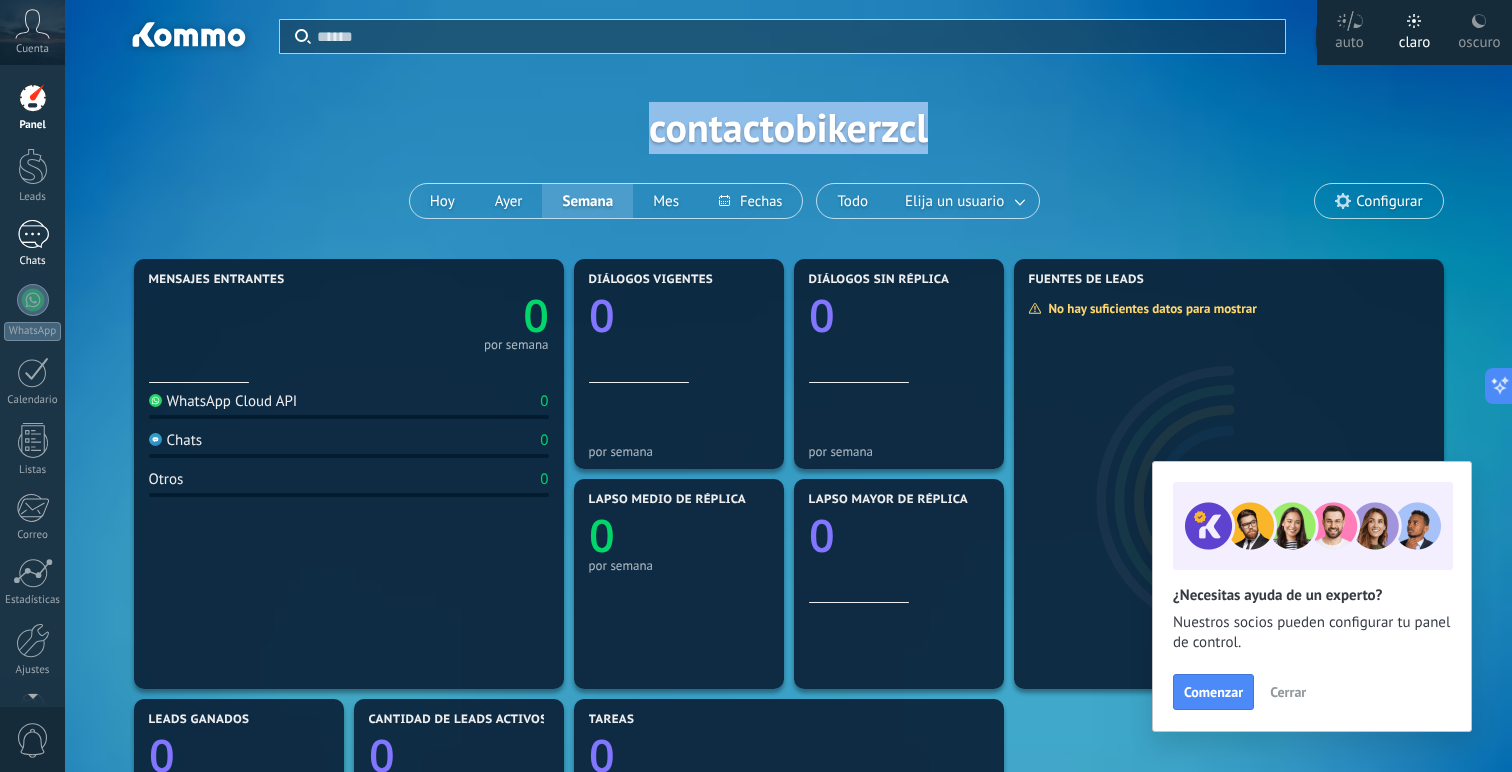 click at bounding box center [33, 234] 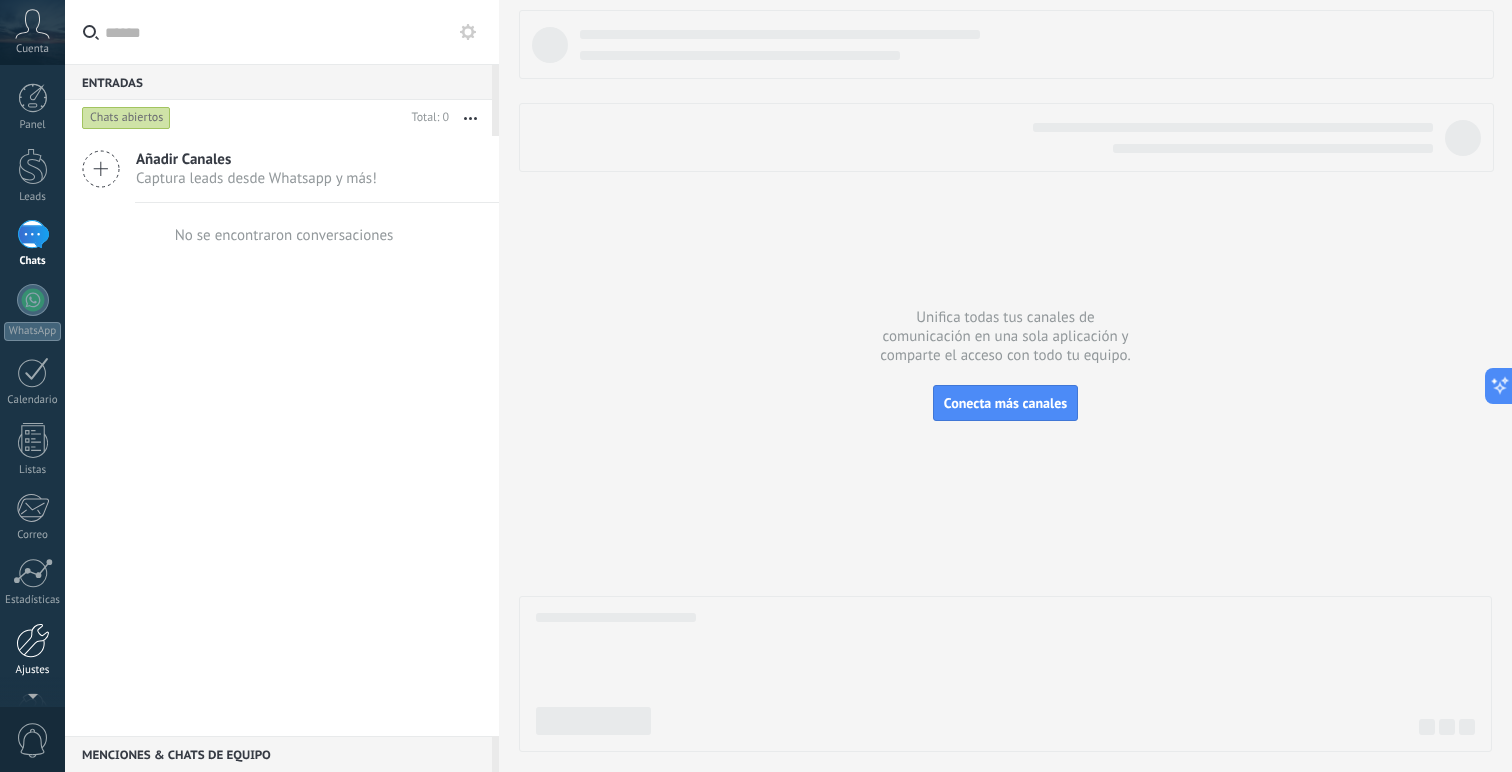 click at bounding box center [33, 640] 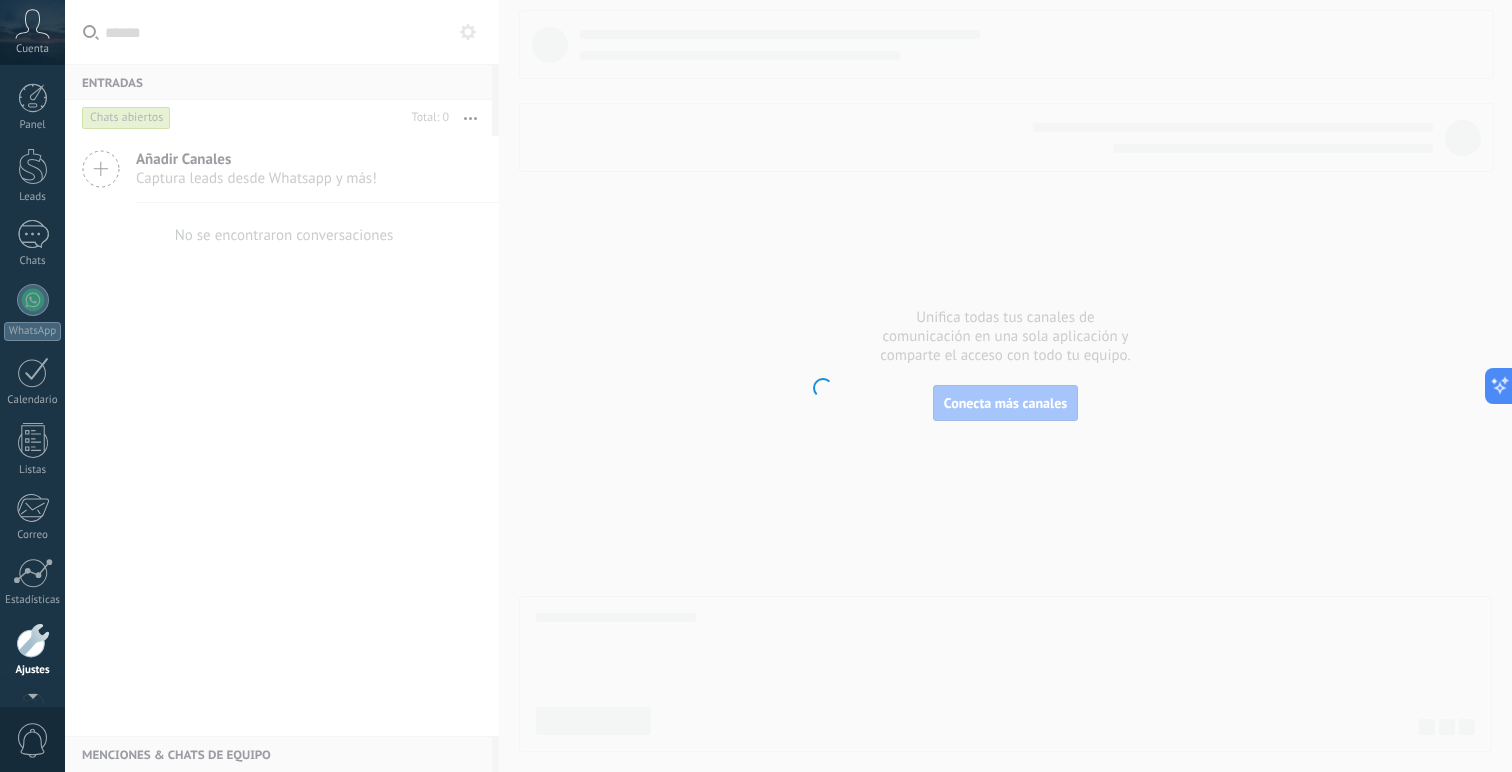 scroll, scrollTop: 60, scrollLeft: 0, axis: vertical 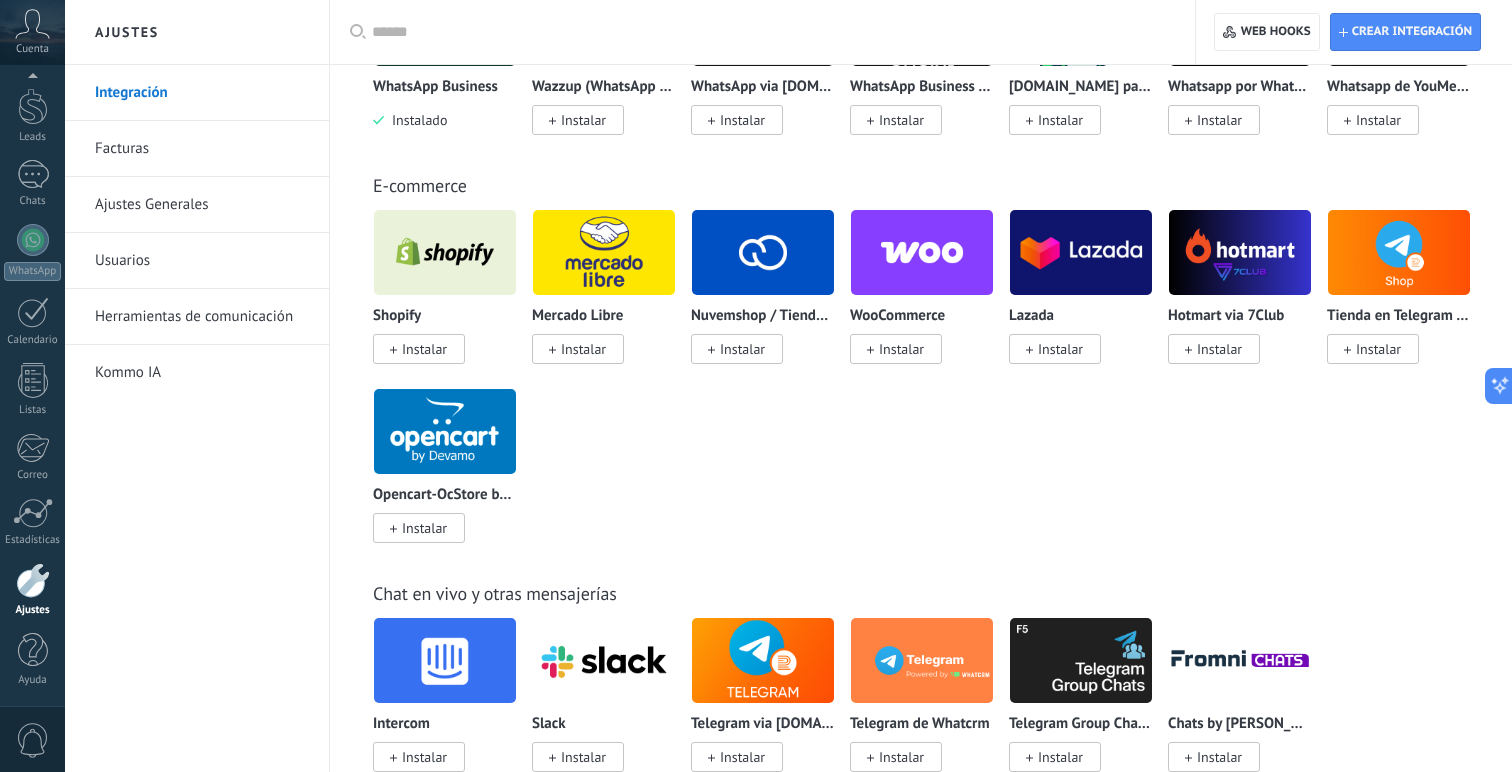 click on "Instalar" at bounding box center (583, 349) 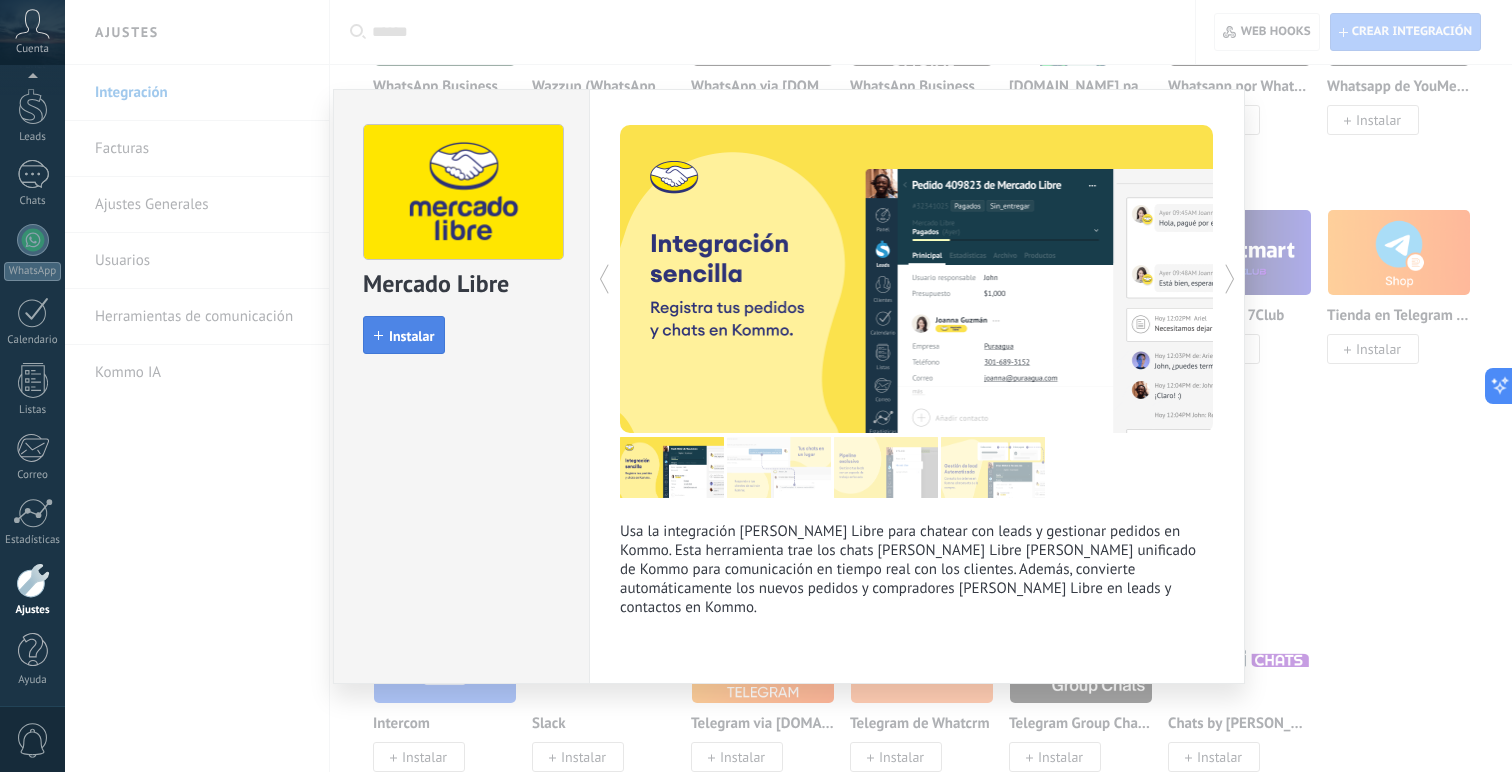 click on "Instalar" at bounding box center (404, 335) 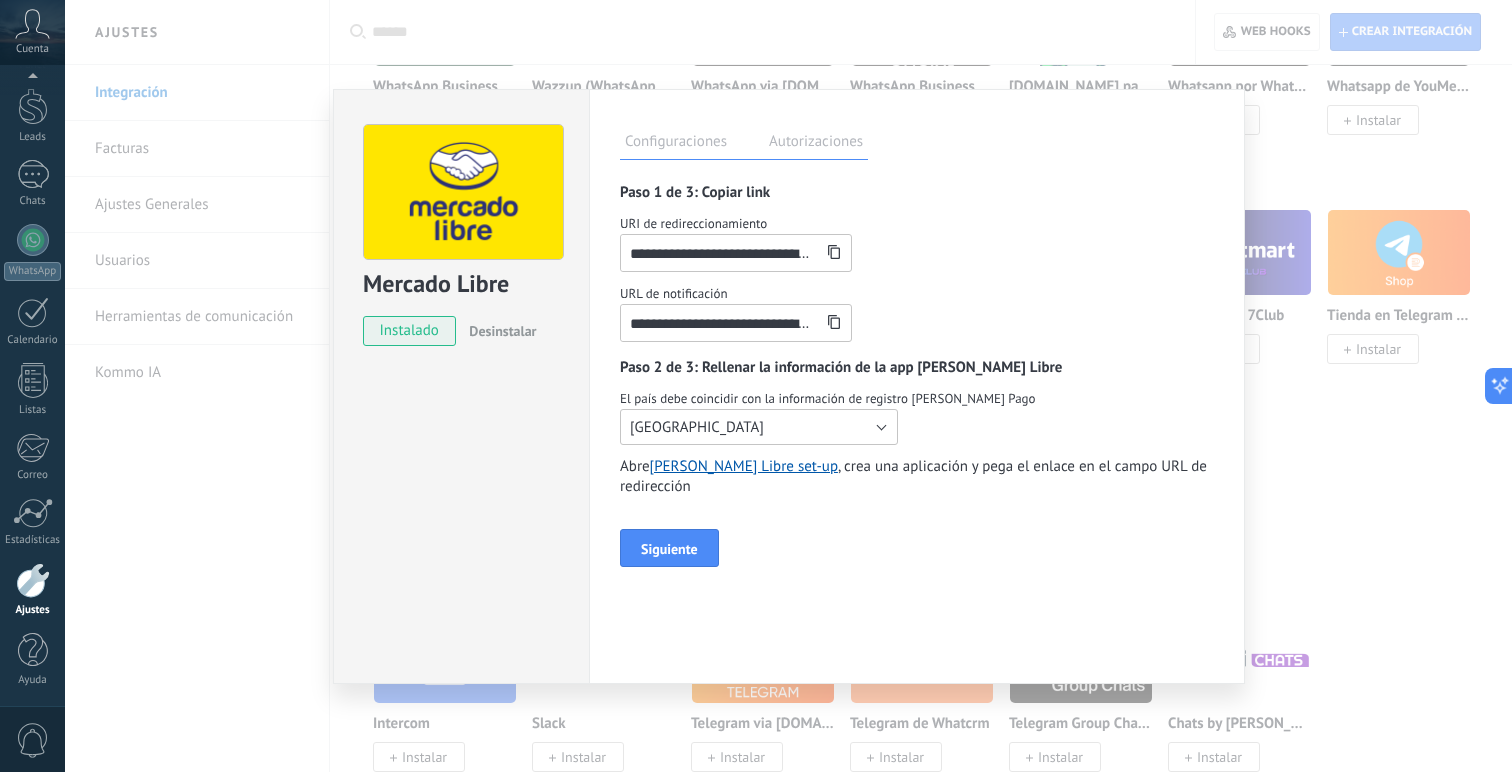 click on "[GEOGRAPHIC_DATA]" at bounding box center [759, 427] 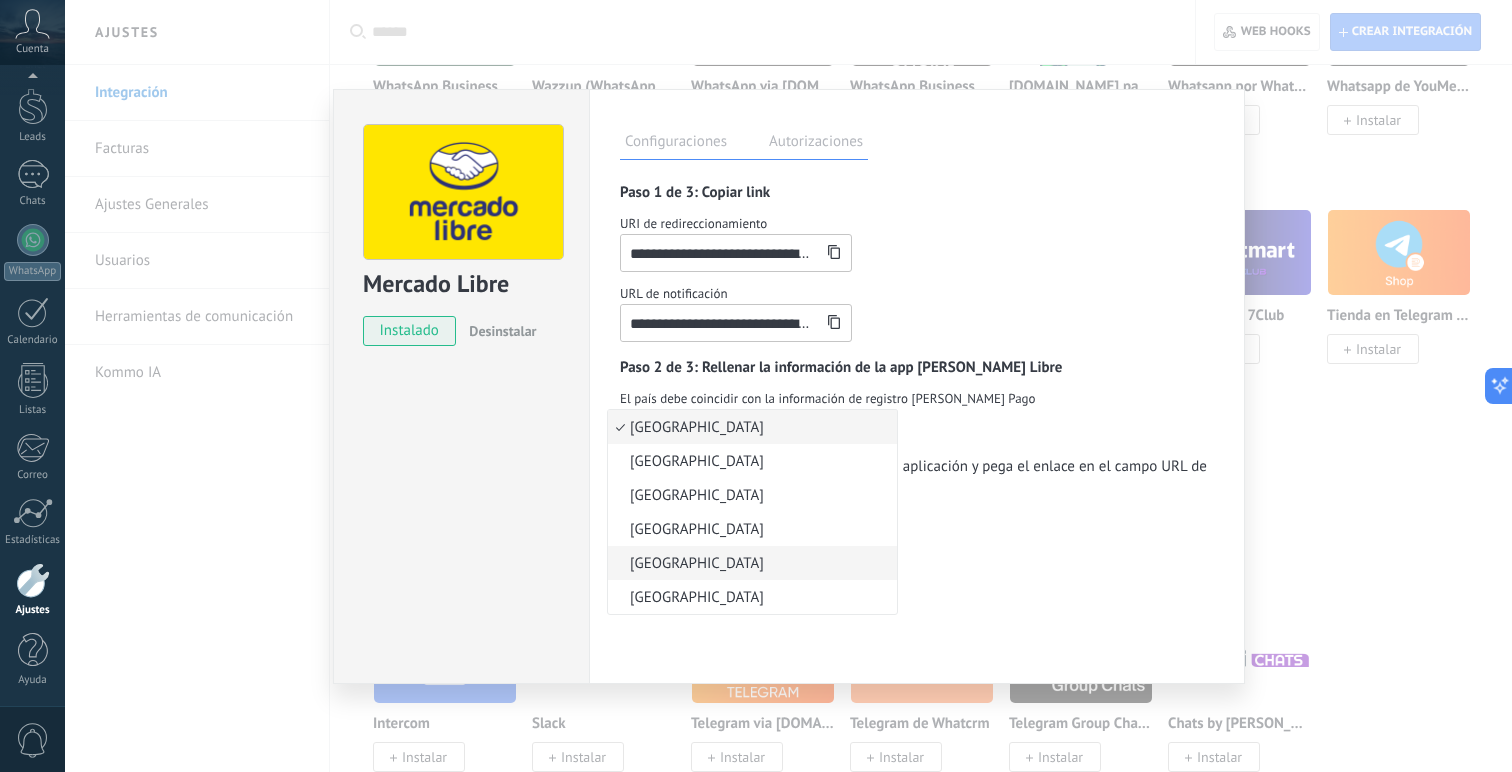 click on "[GEOGRAPHIC_DATA]" at bounding box center [749, 563] 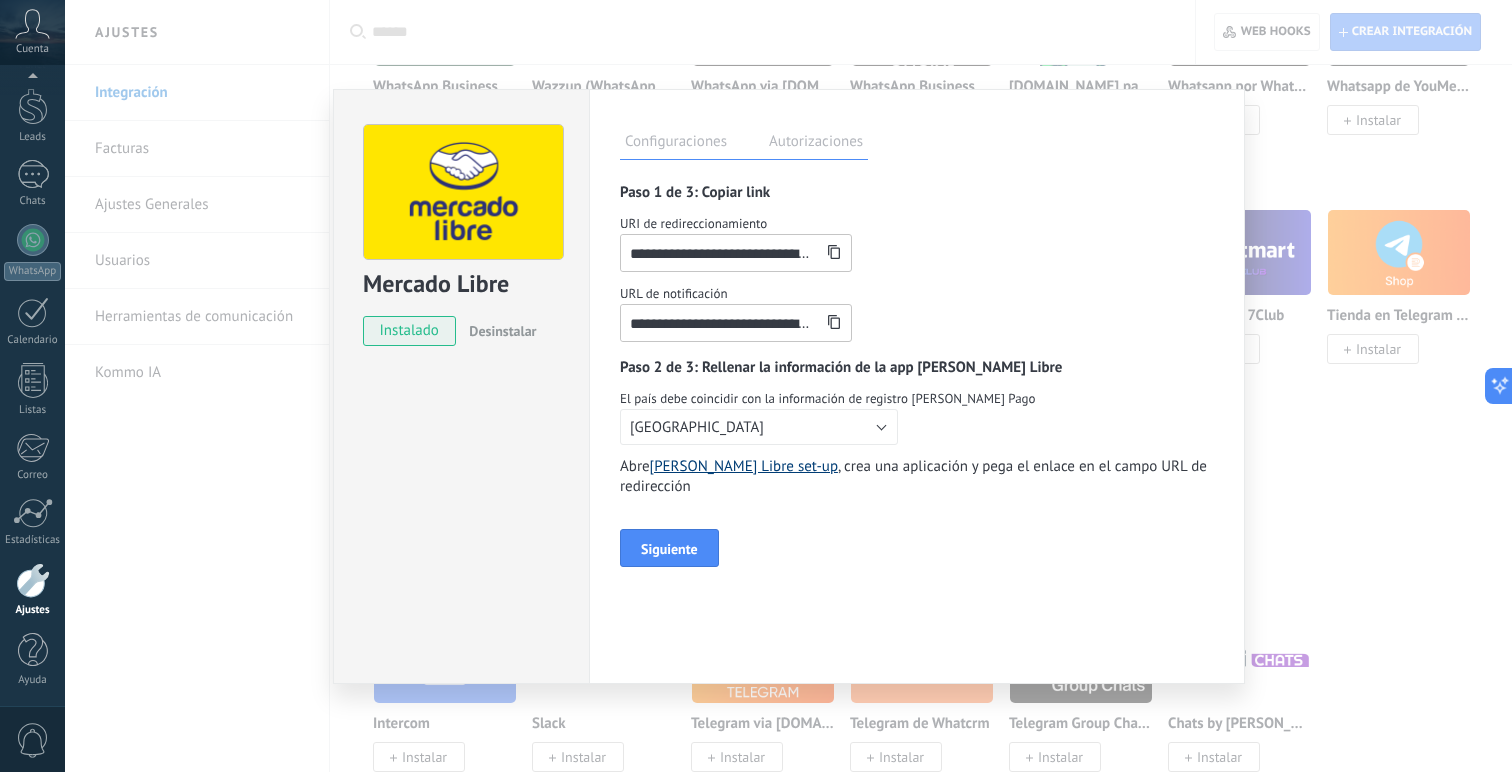 click on "[PERSON_NAME] Libre set-up" at bounding box center [744, 466] 